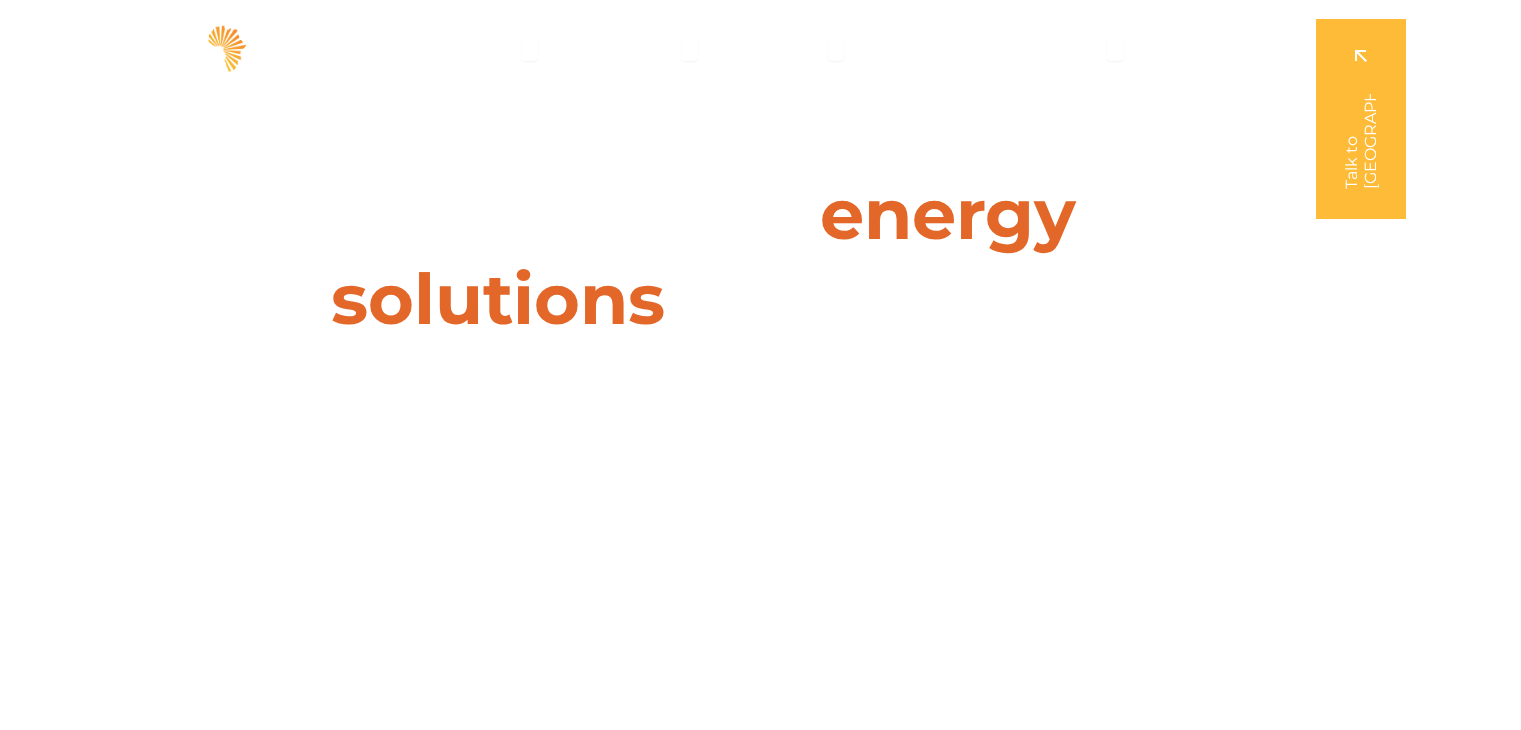 scroll, scrollTop: 0, scrollLeft: 0, axis: both 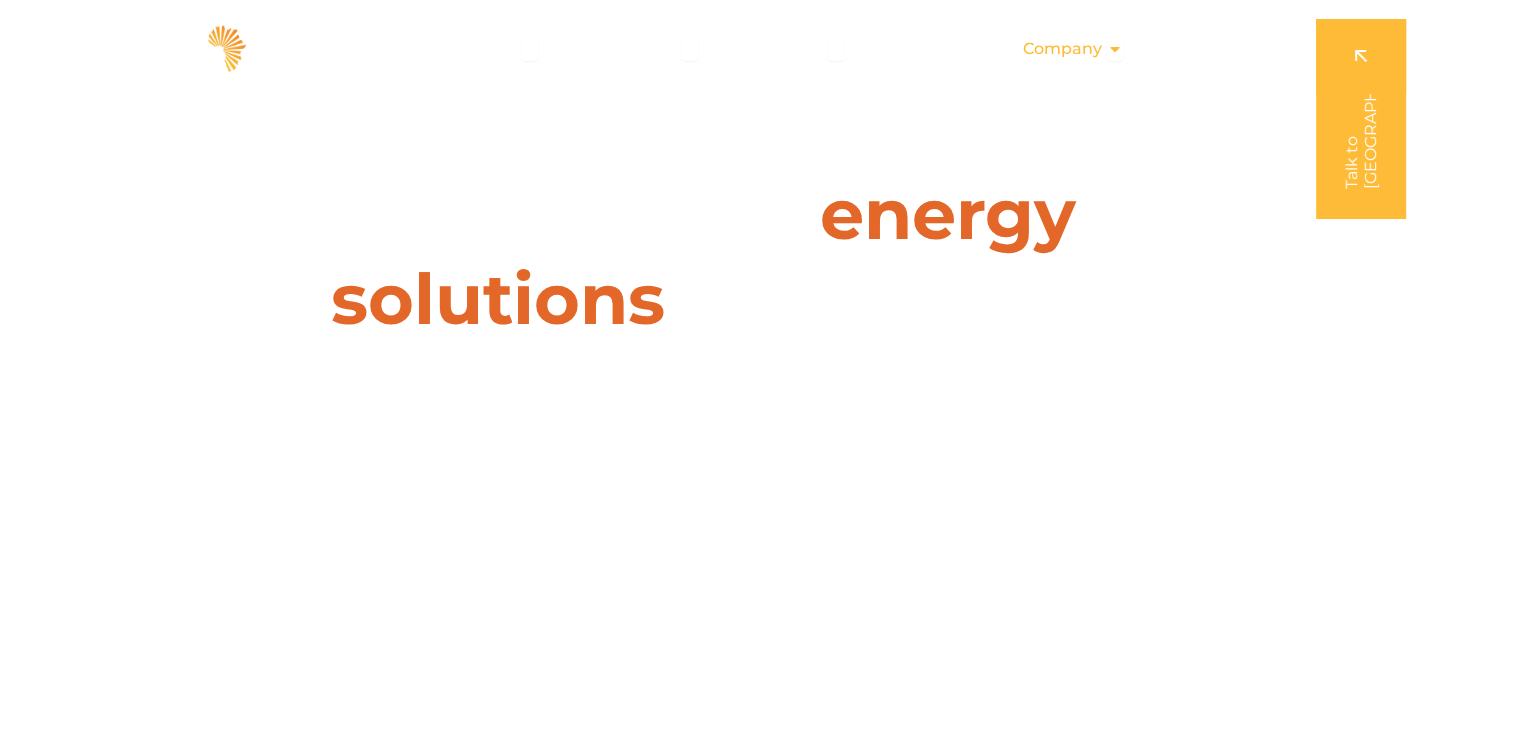 click on "Company
Close Company
Open Company" at bounding box center (1073, 49) 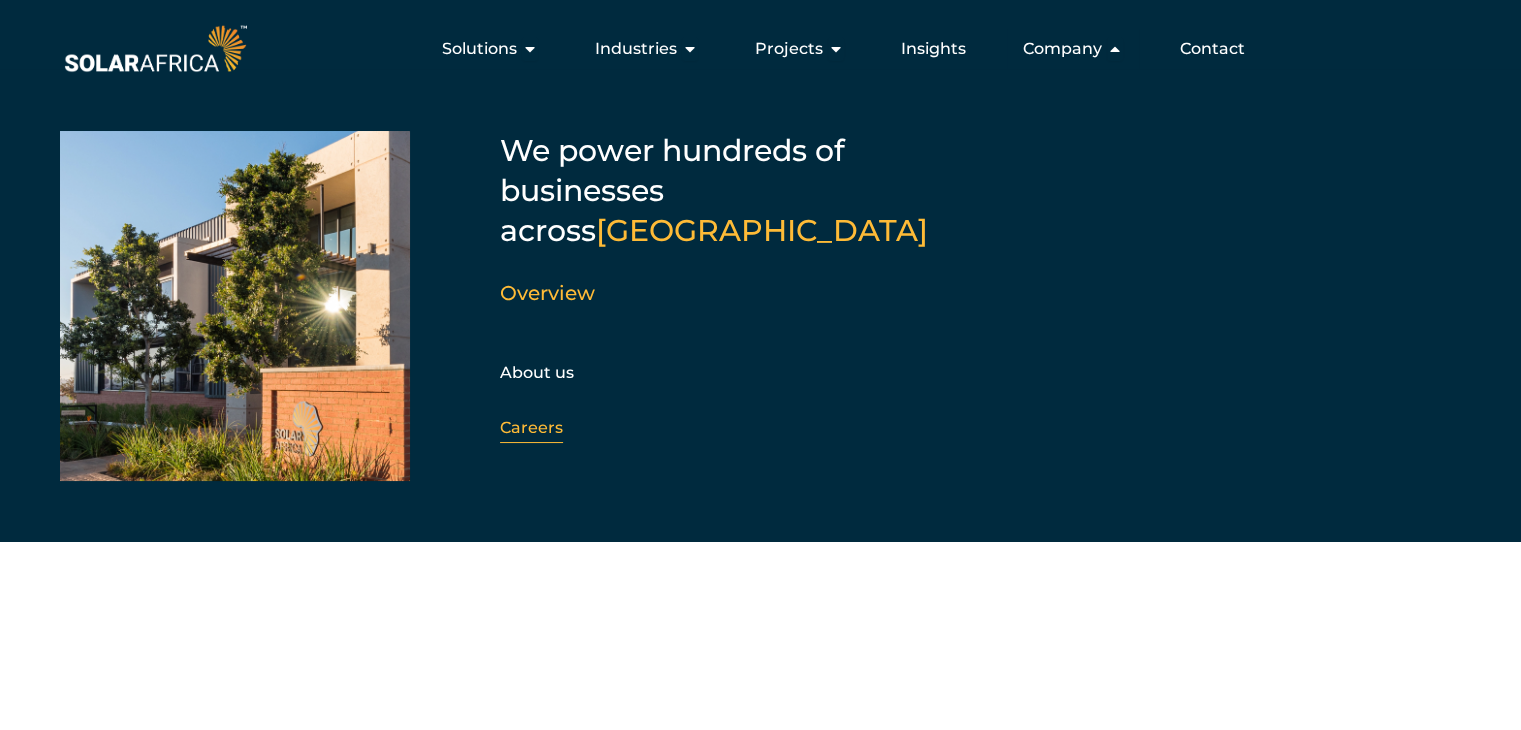 click on "Careers" at bounding box center (531, 427) 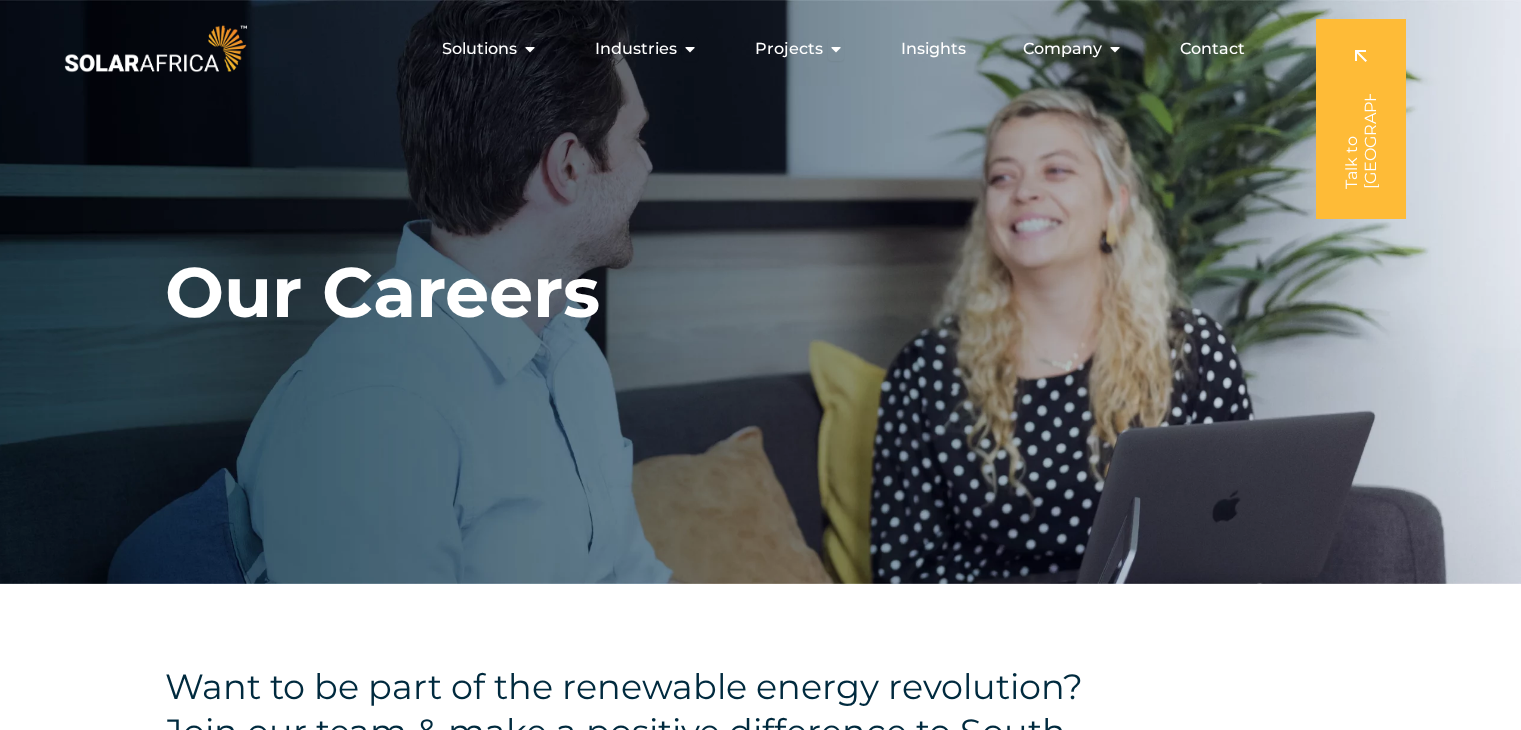 scroll, scrollTop: 0, scrollLeft: 0, axis: both 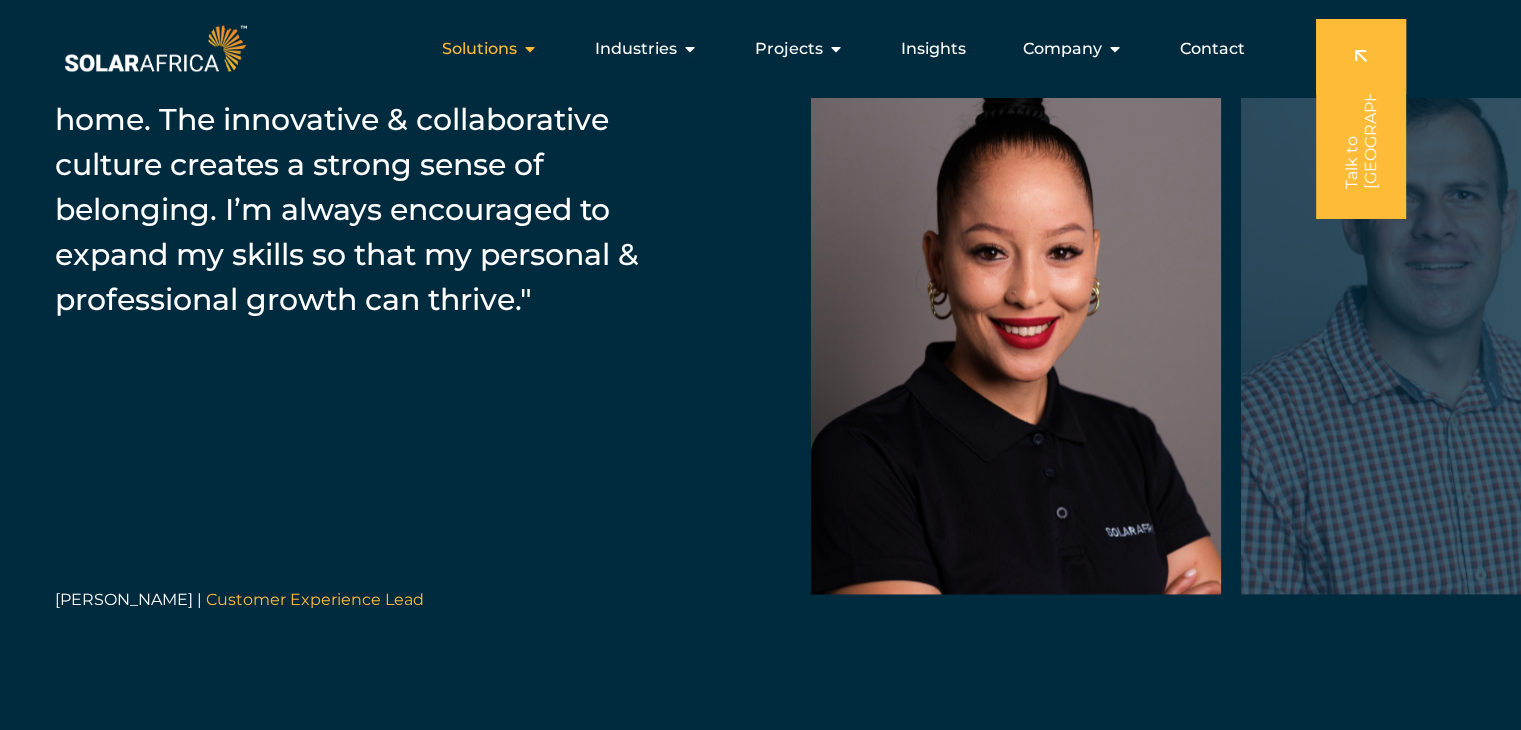 click at bounding box center (530, 49) 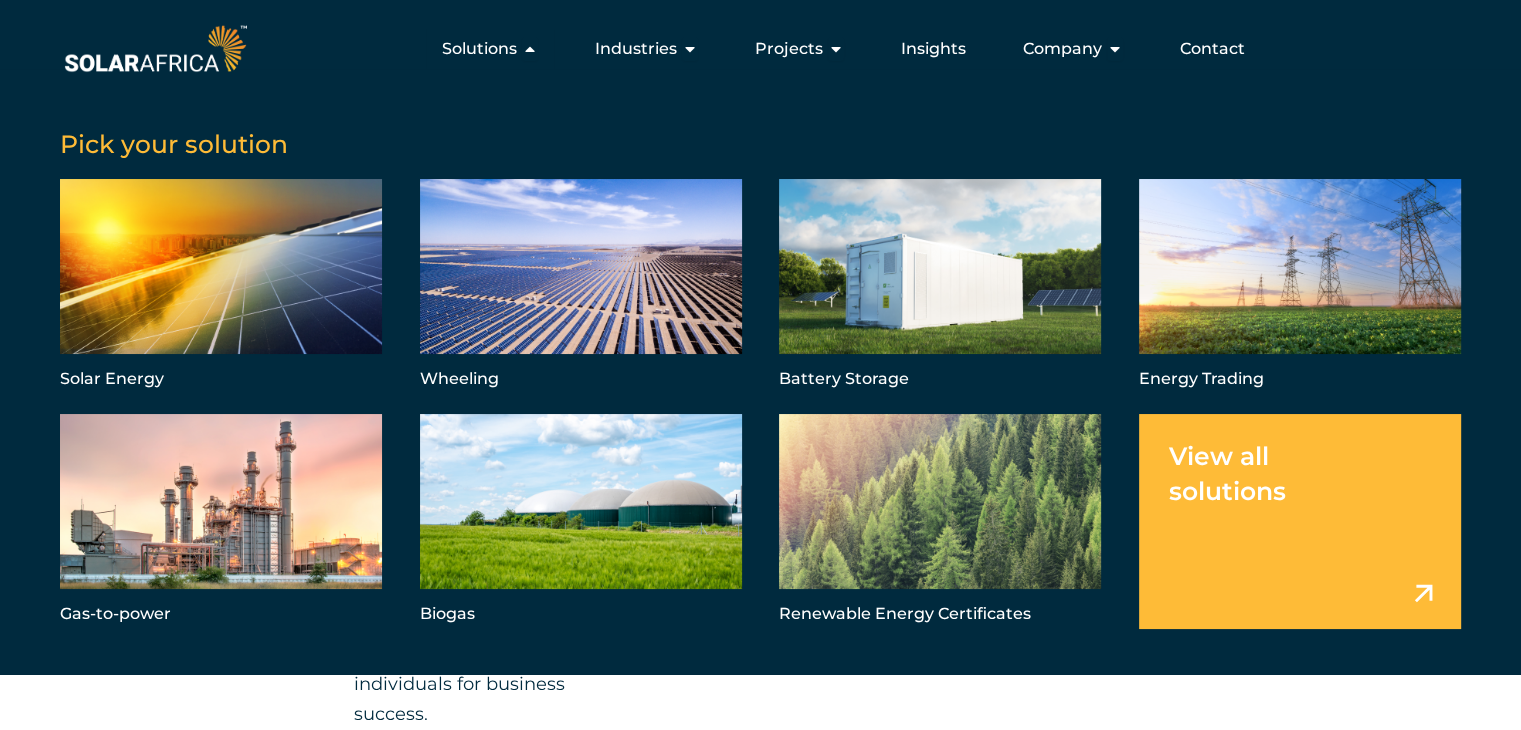 scroll, scrollTop: 1330, scrollLeft: 0, axis: vertical 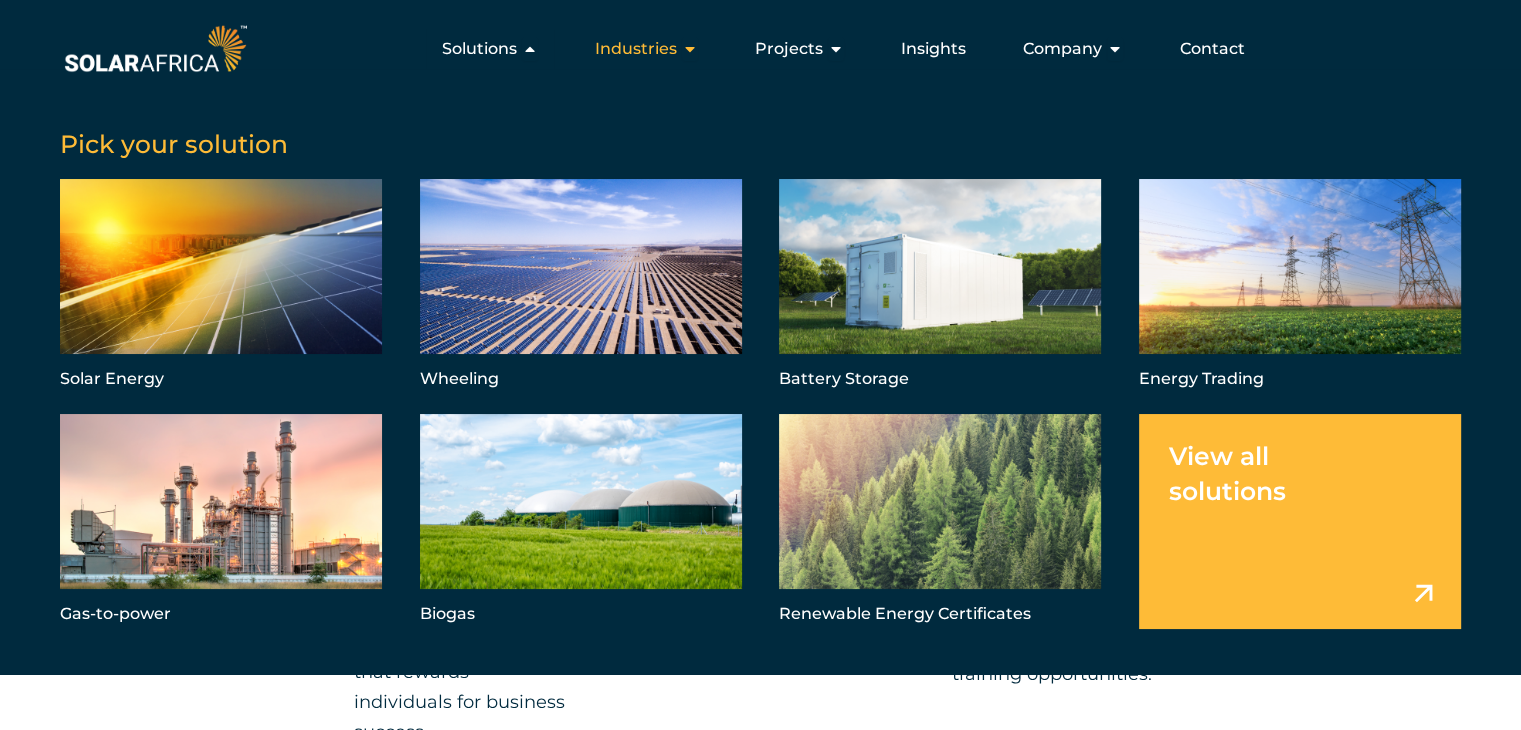 click at bounding box center [690, 49] 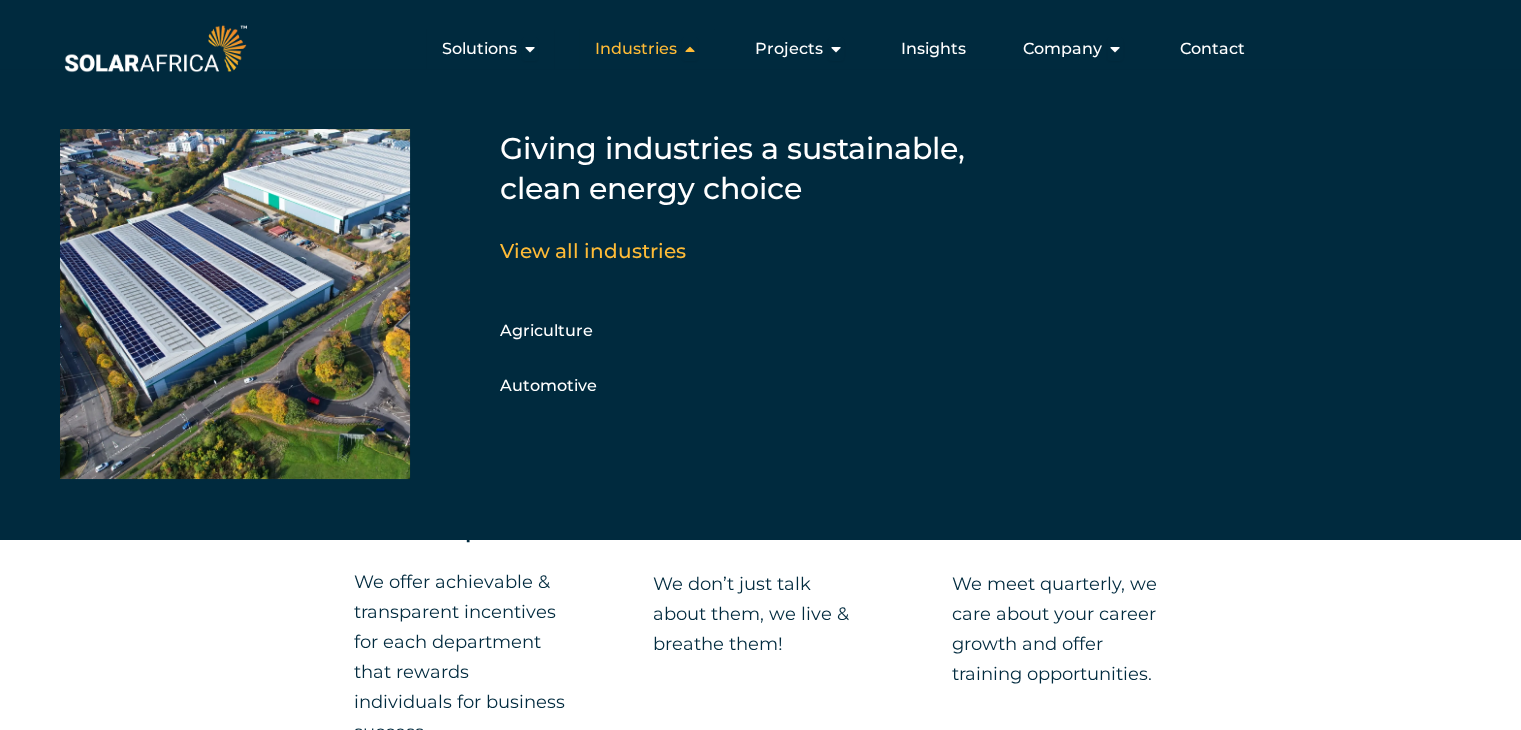 click at bounding box center (690, 49) 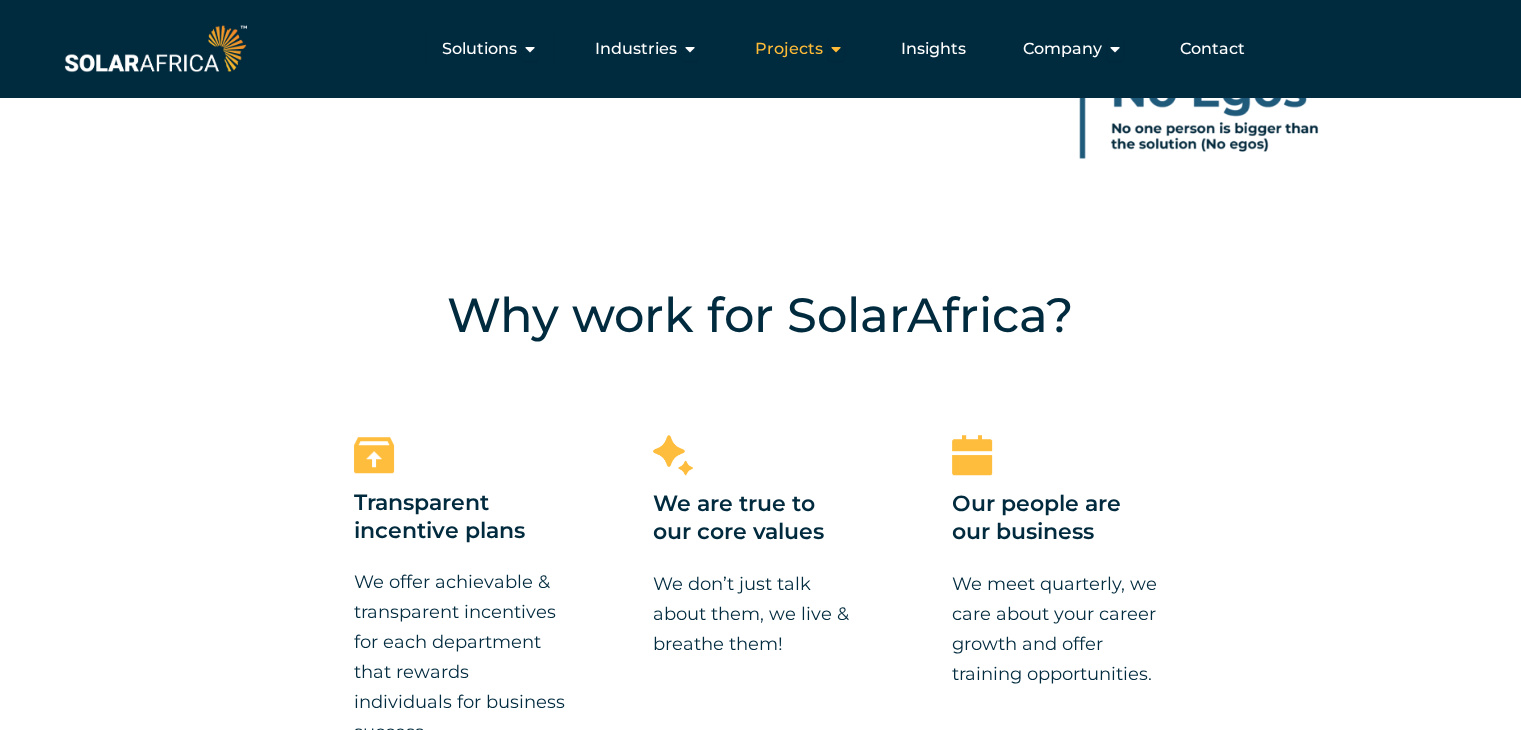 click on "Projects
Close Projects
Open Projects" at bounding box center (799, 49) 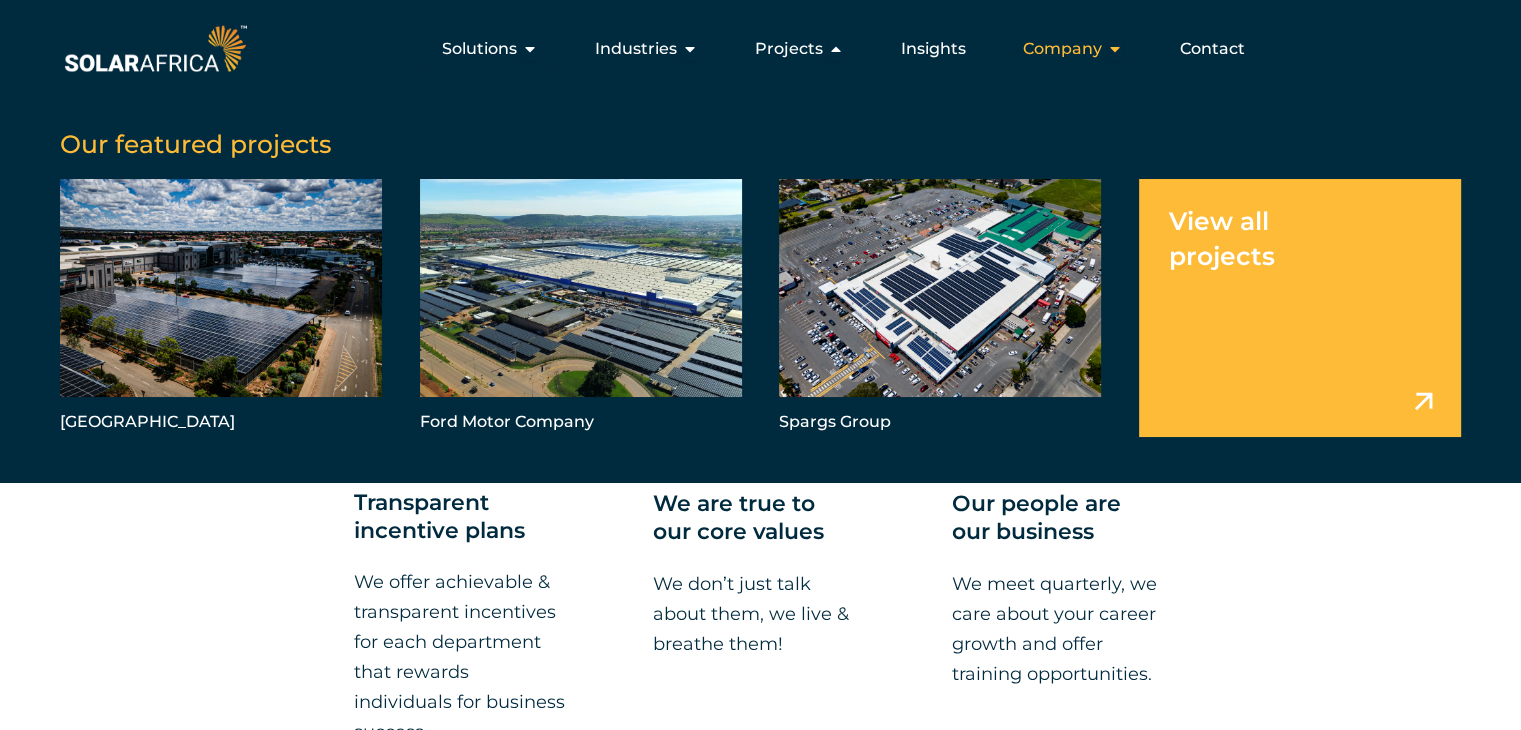 click on "Close Company
Open Company" at bounding box center (1115, 49) 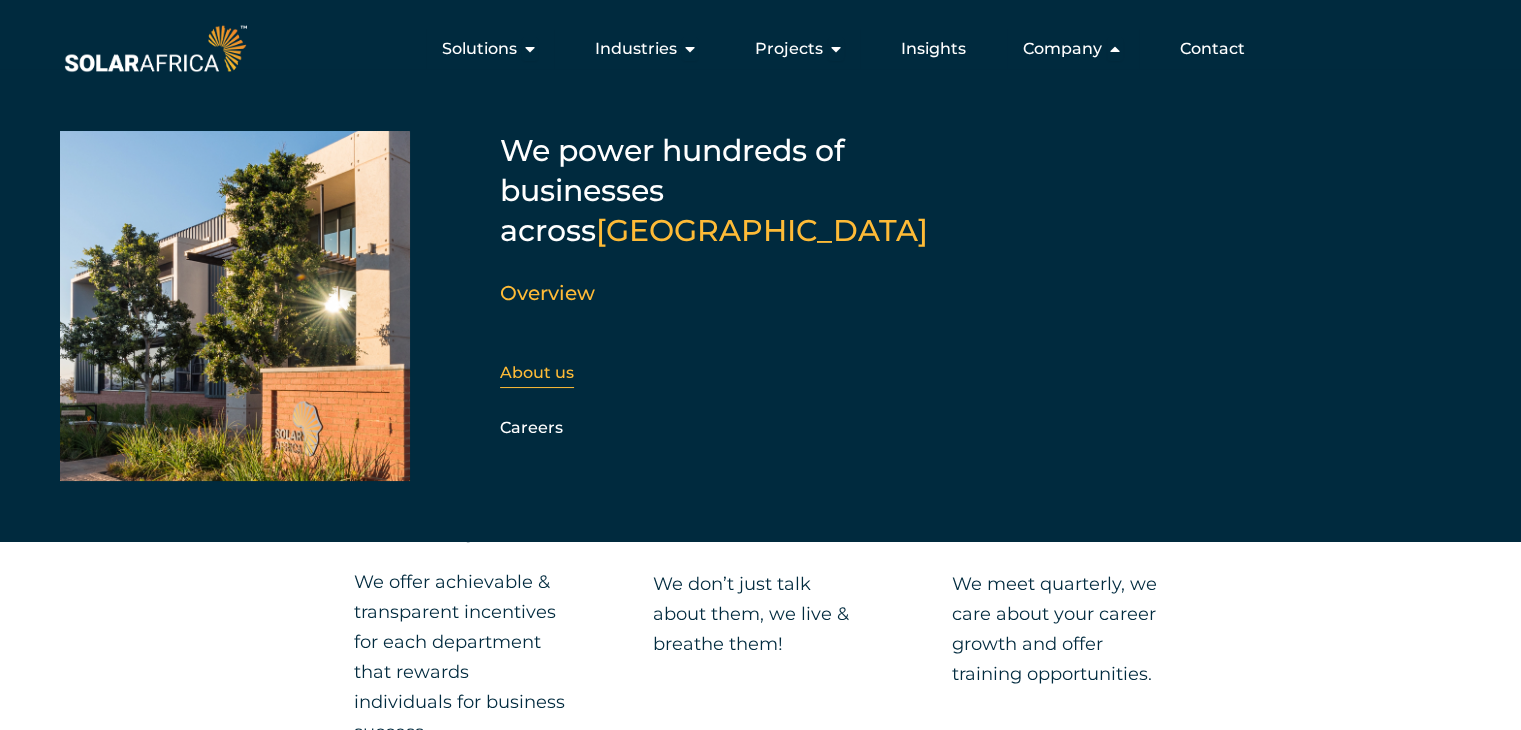 click on "About us" at bounding box center (537, 372) 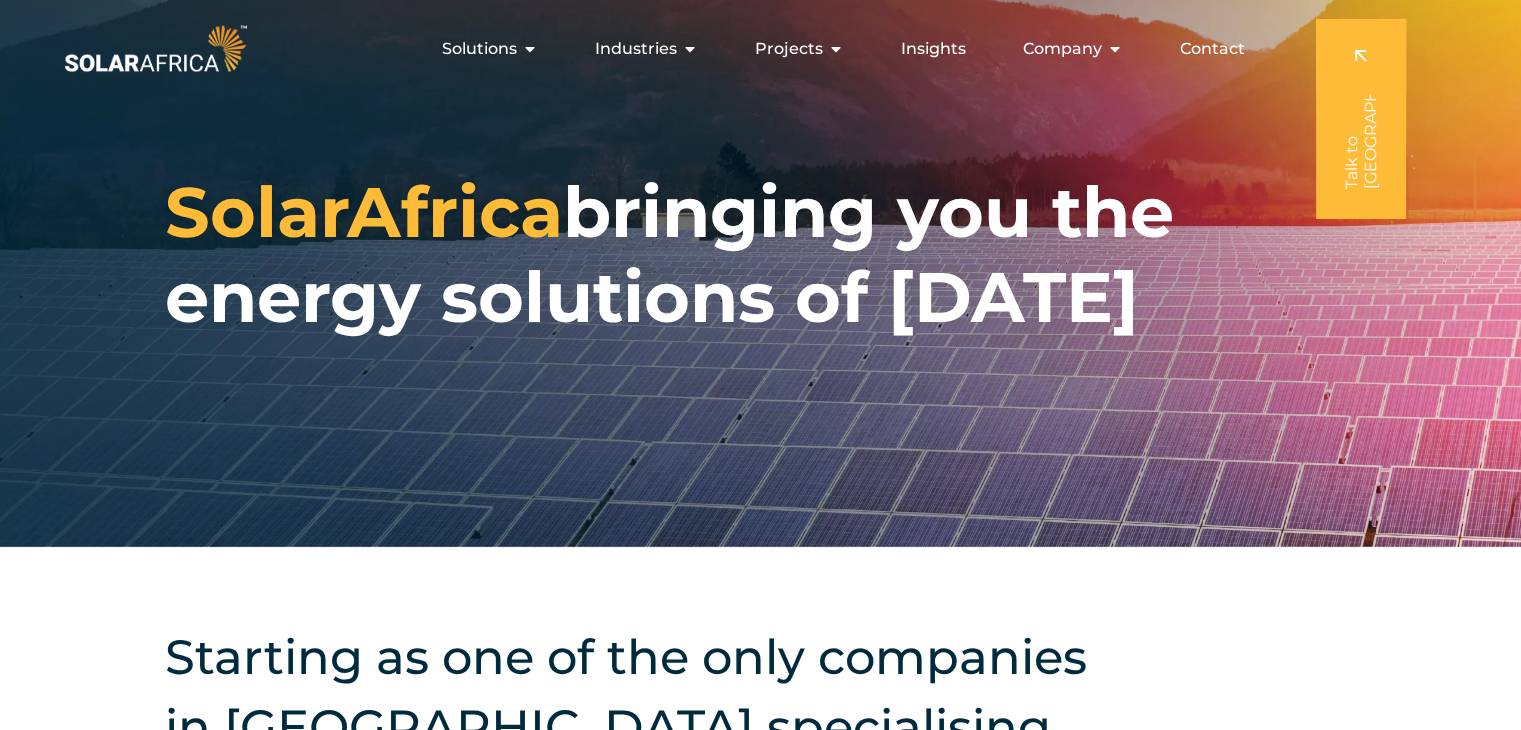 scroll, scrollTop: 0, scrollLeft: 0, axis: both 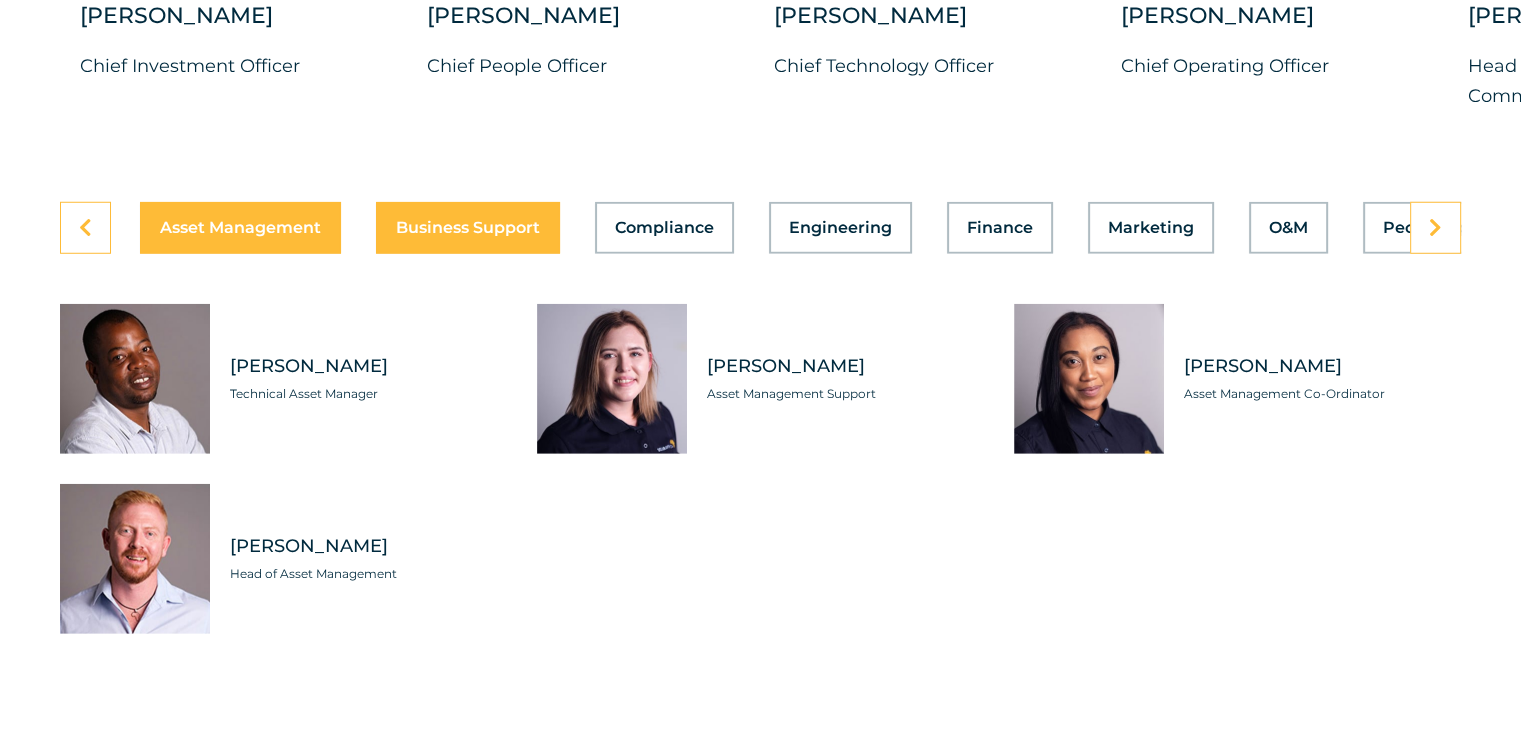 click on "Business Support" at bounding box center (468, 228) 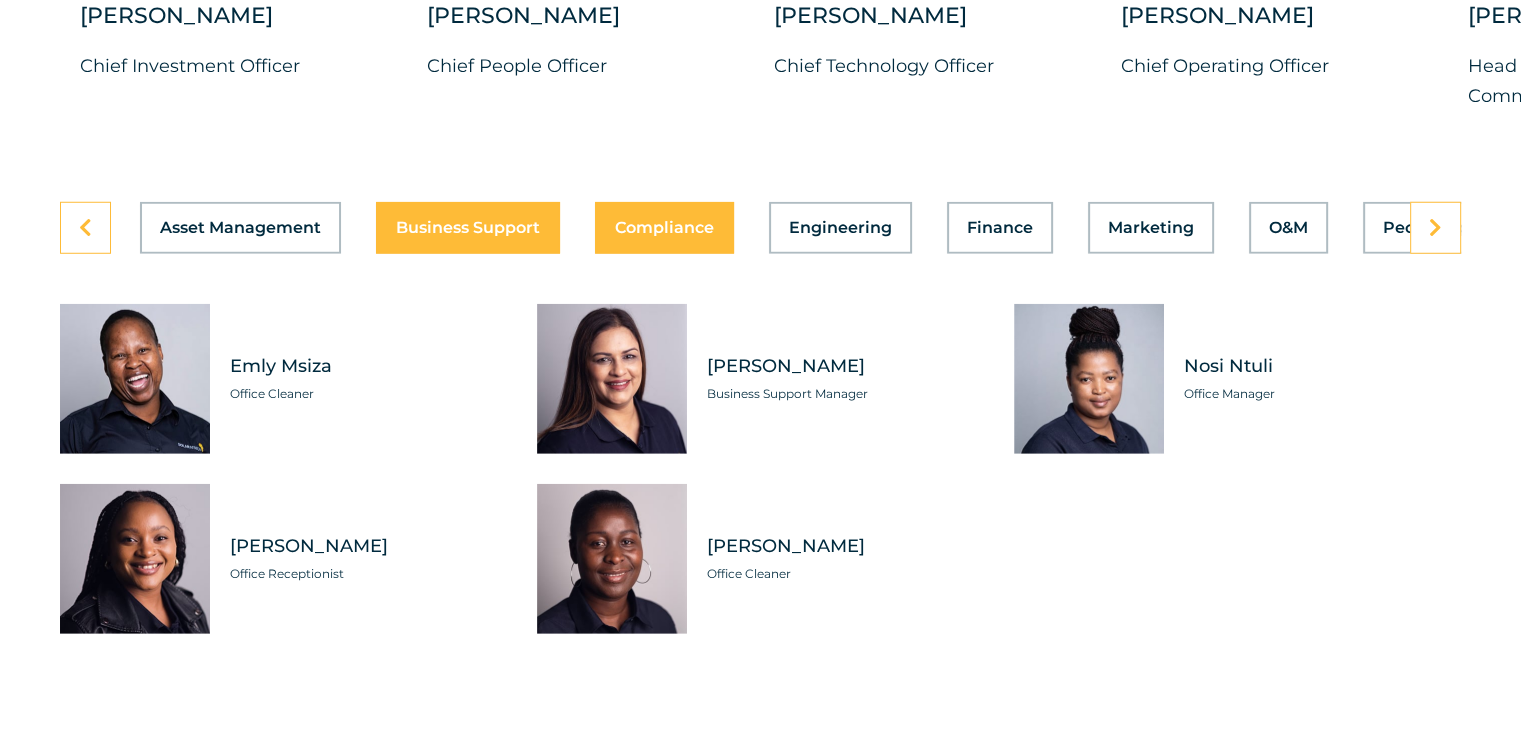 click on "Compliance" at bounding box center [664, 228] 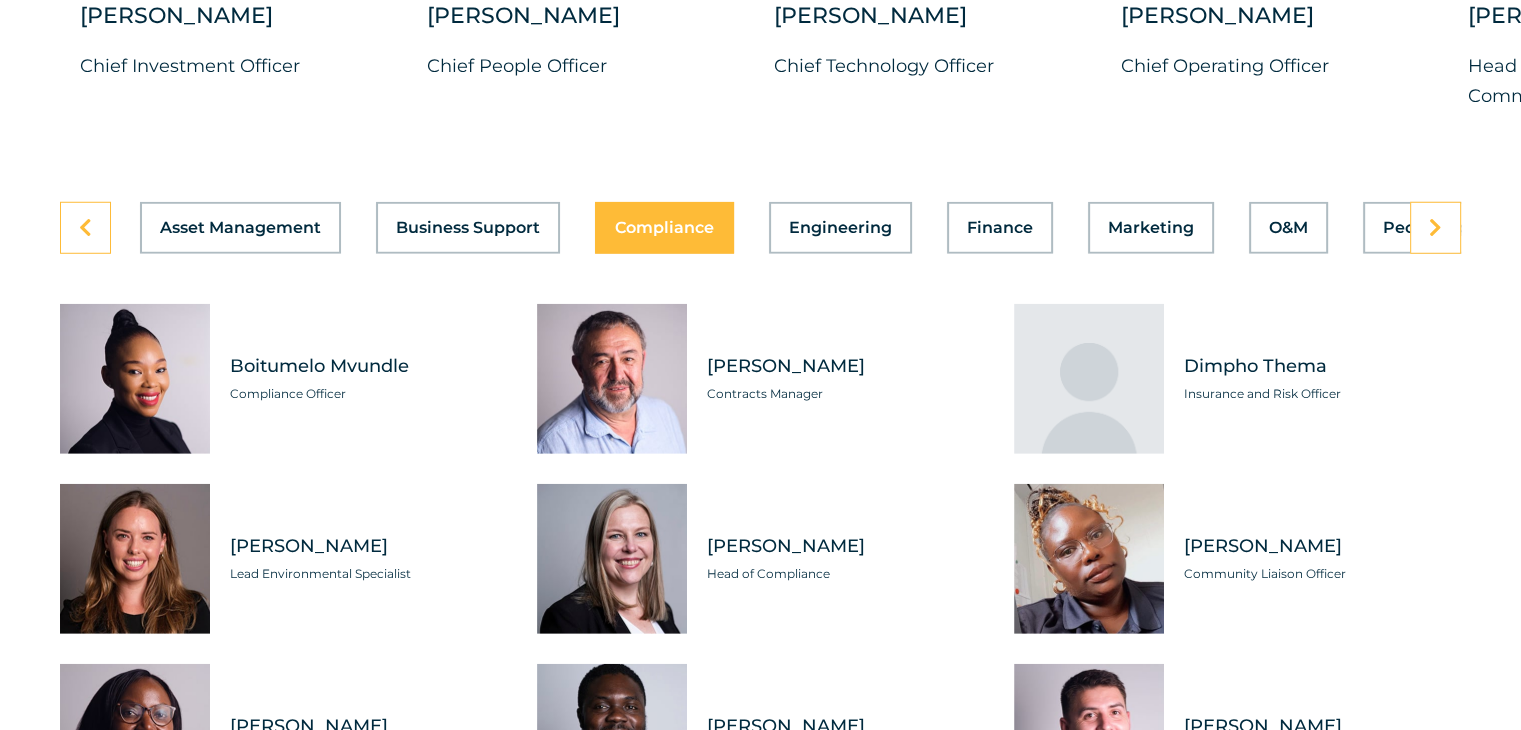type 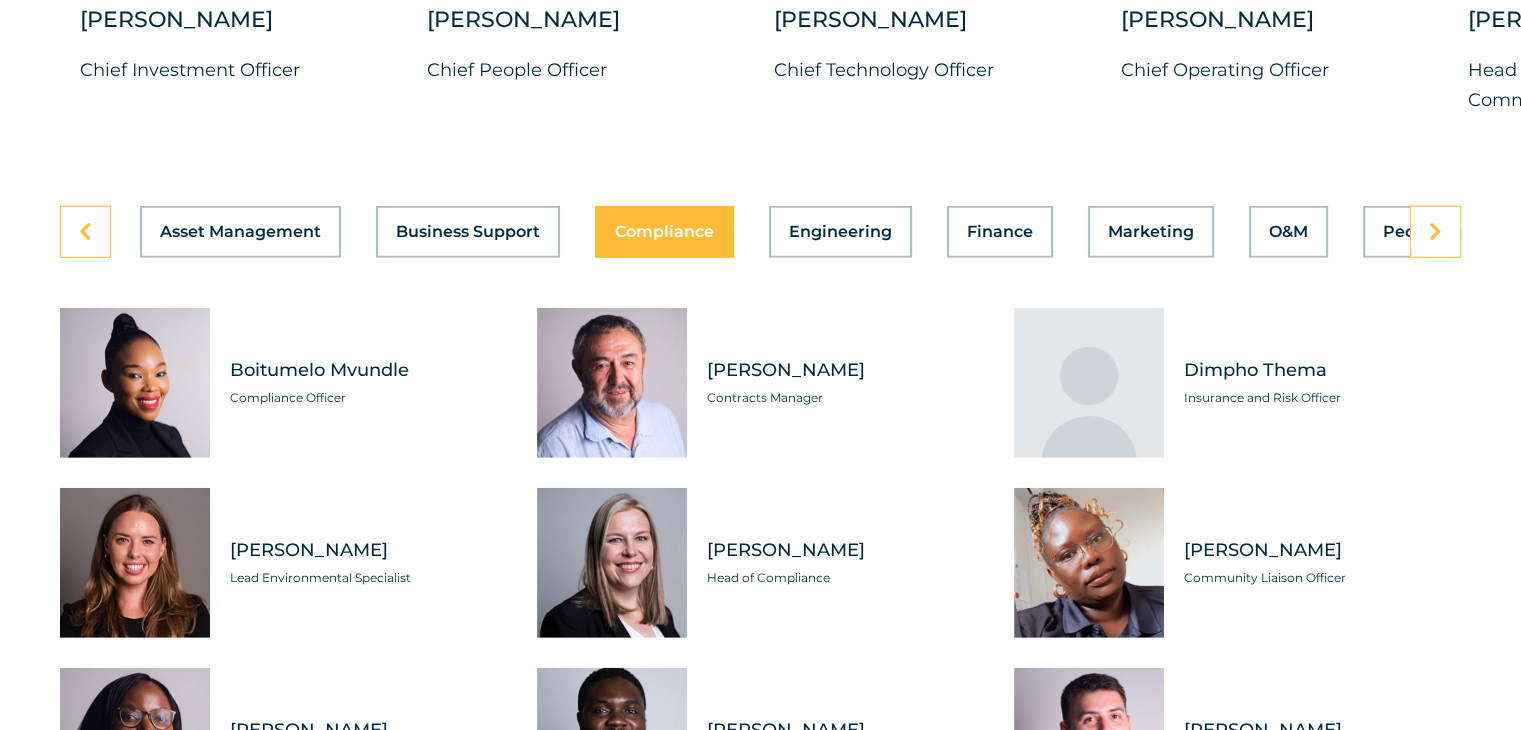 scroll, scrollTop: 5600, scrollLeft: 0, axis: vertical 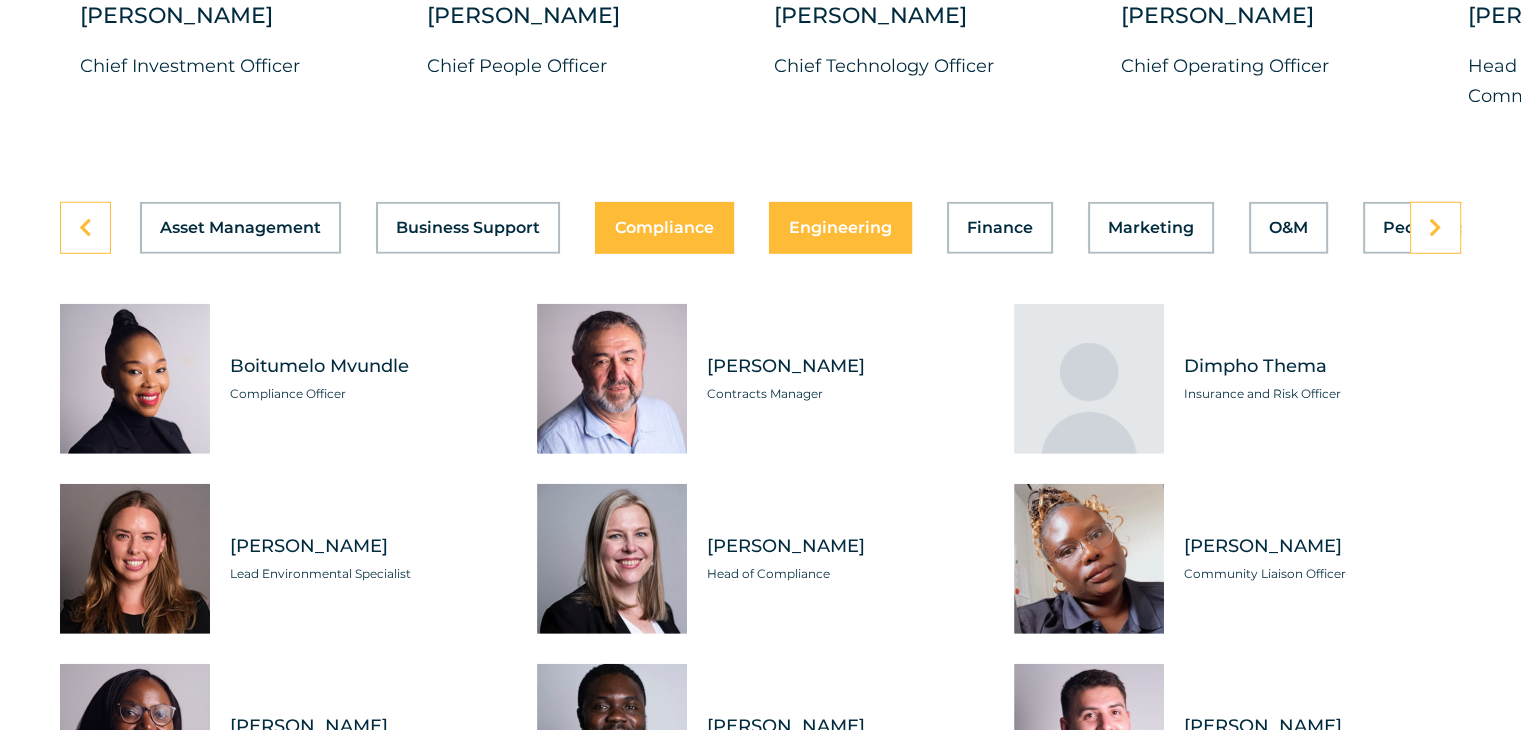 click on "Engineering" at bounding box center [840, 228] 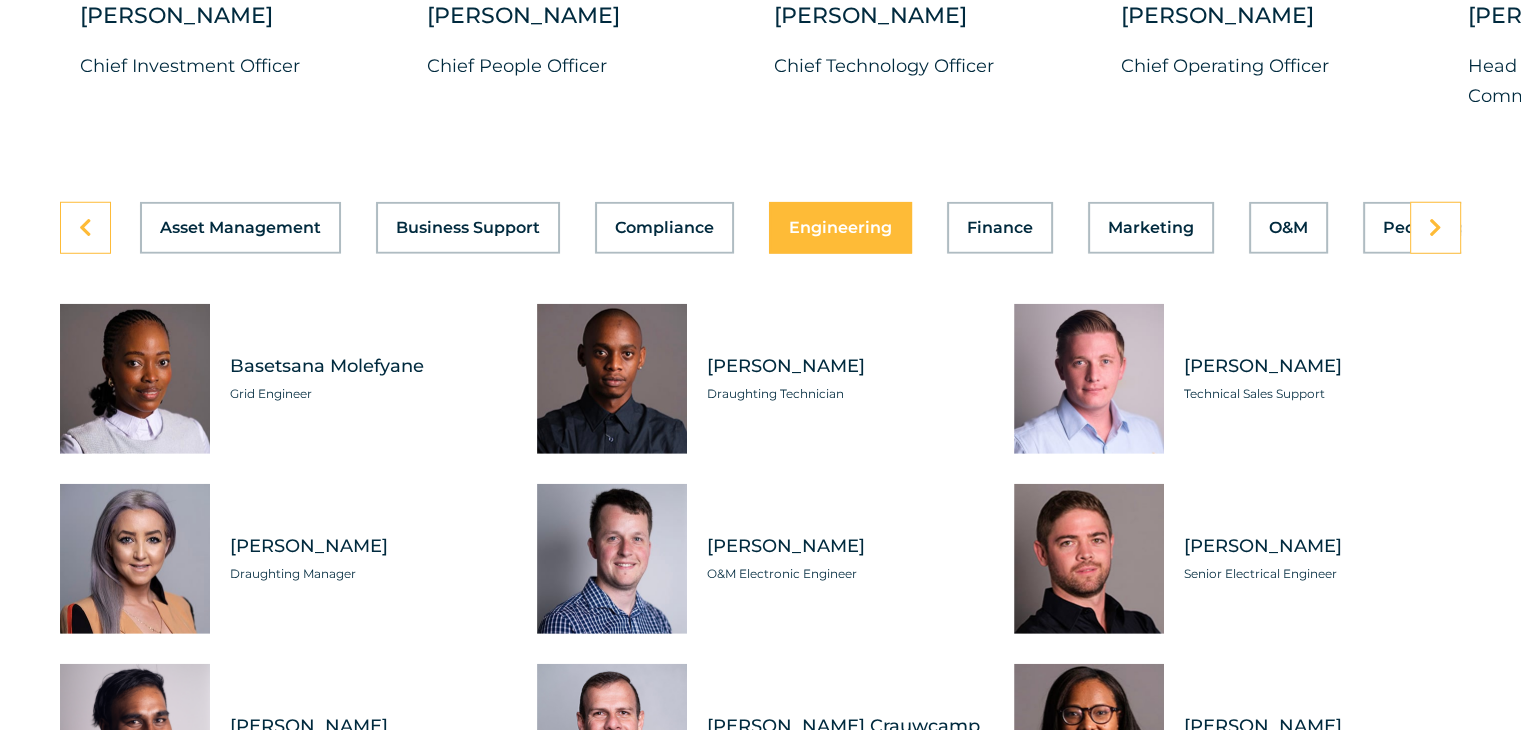 click on "Asset Management
Business Support
Compliance
Engineering
Finance
Marketing
O&M
People Operations
Project Delivery
Projects
Sales
Technology
[PERSON_NAME]
Technical Asset Manager
[PERSON_NAME]
Asset Management Support" at bounding box center (760, 778) 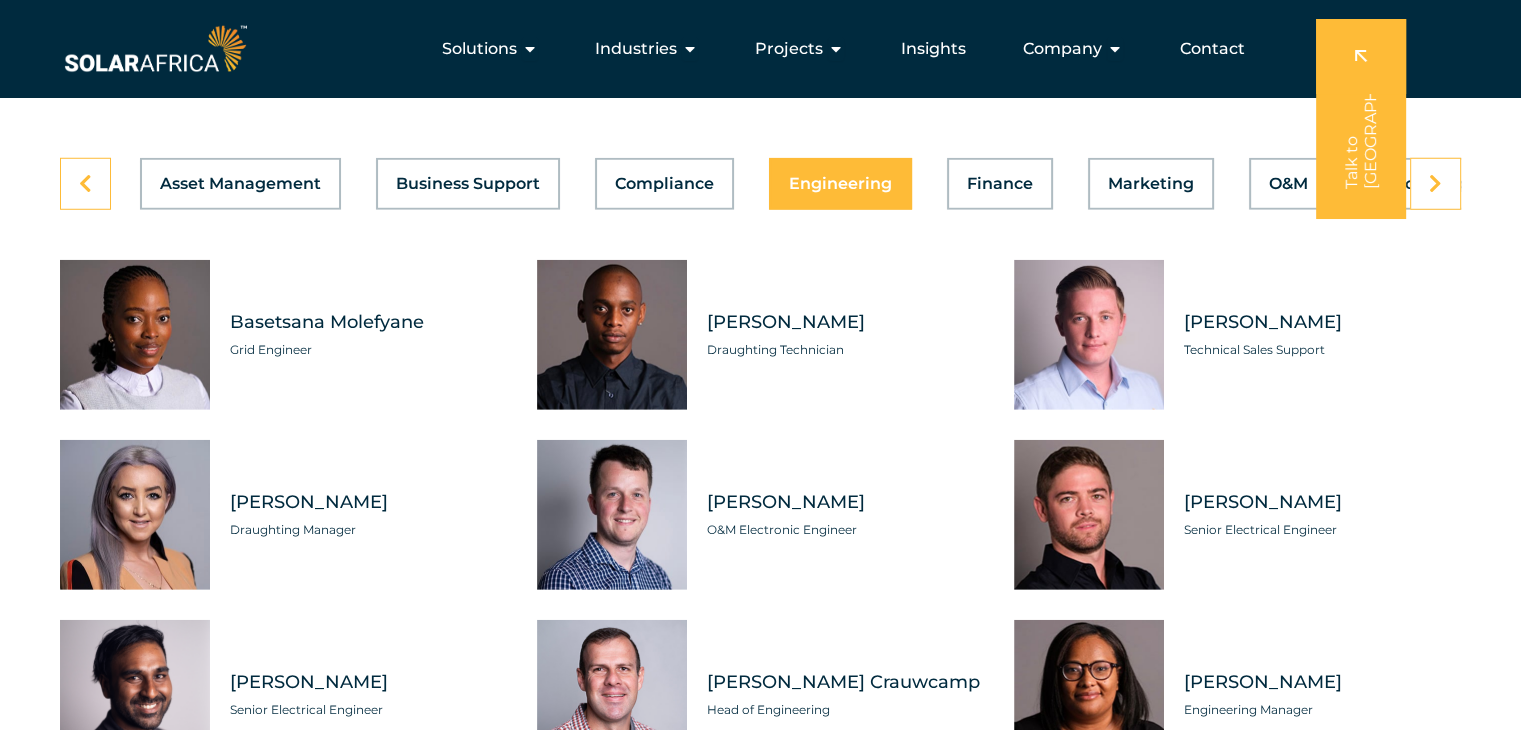 scroll, scrollTop: 5640, scrollLeft: 0, axis: vertical 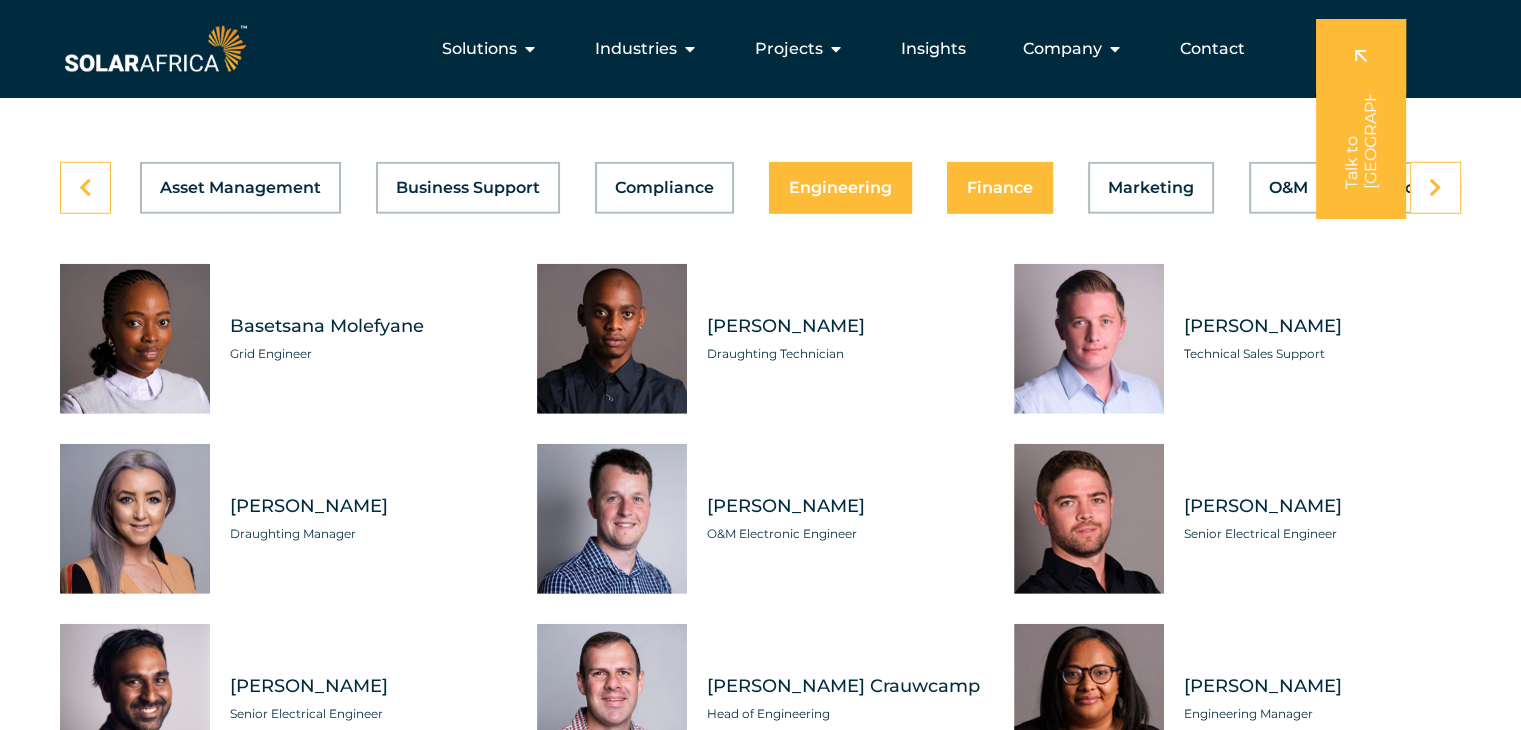 click on "Finance" at bounding box center (1000, 188) 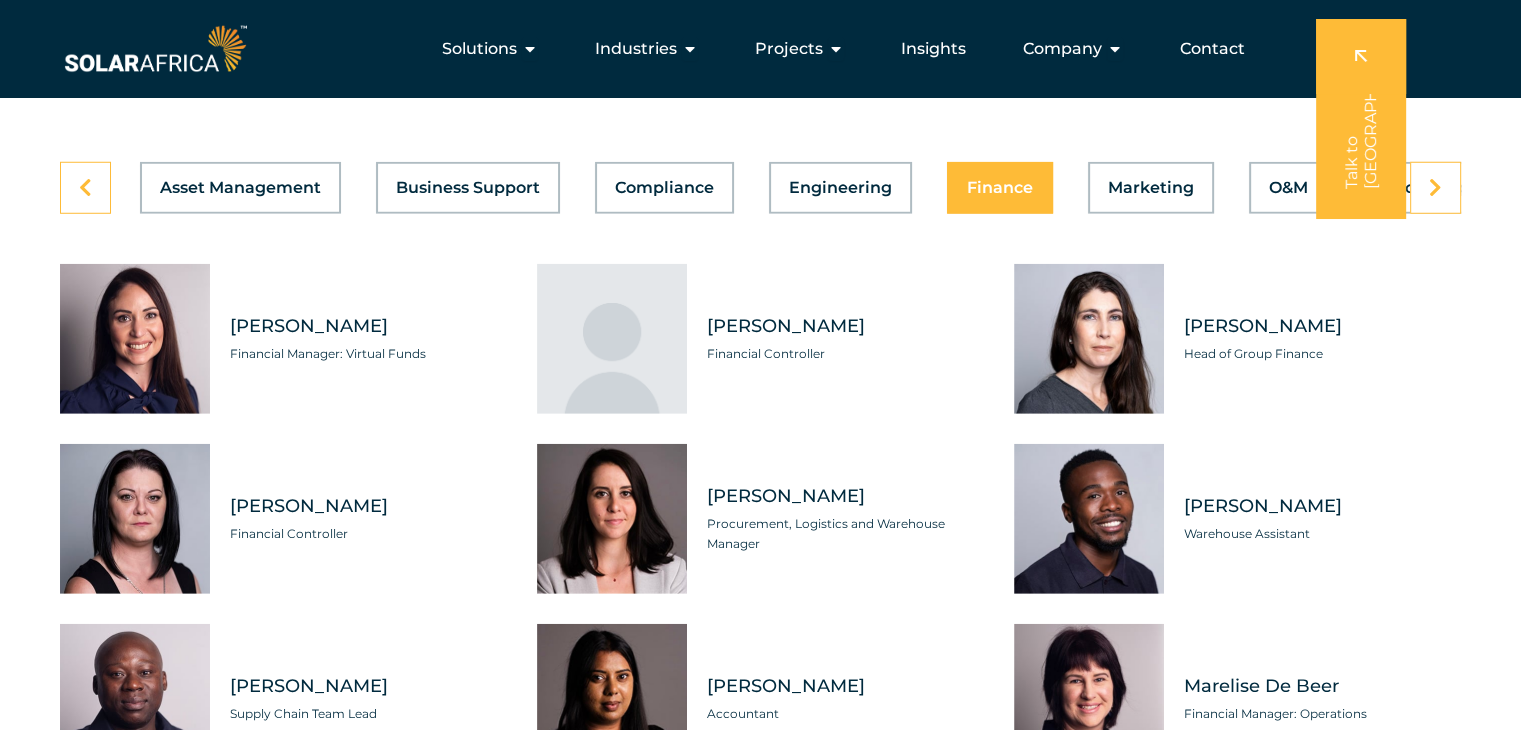 type 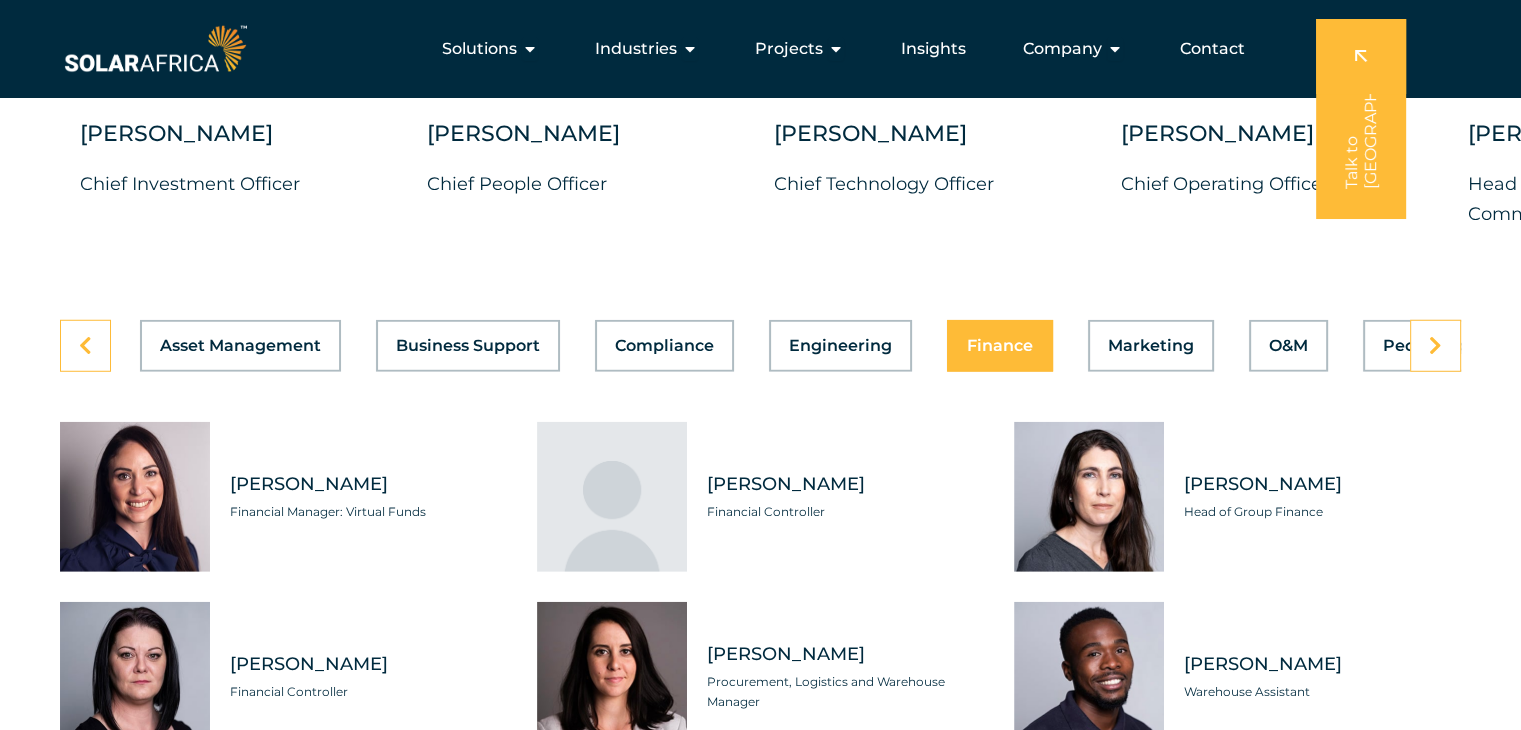 scroll, scrollTop: 5480, scrollLeft: 0, axis: vertical 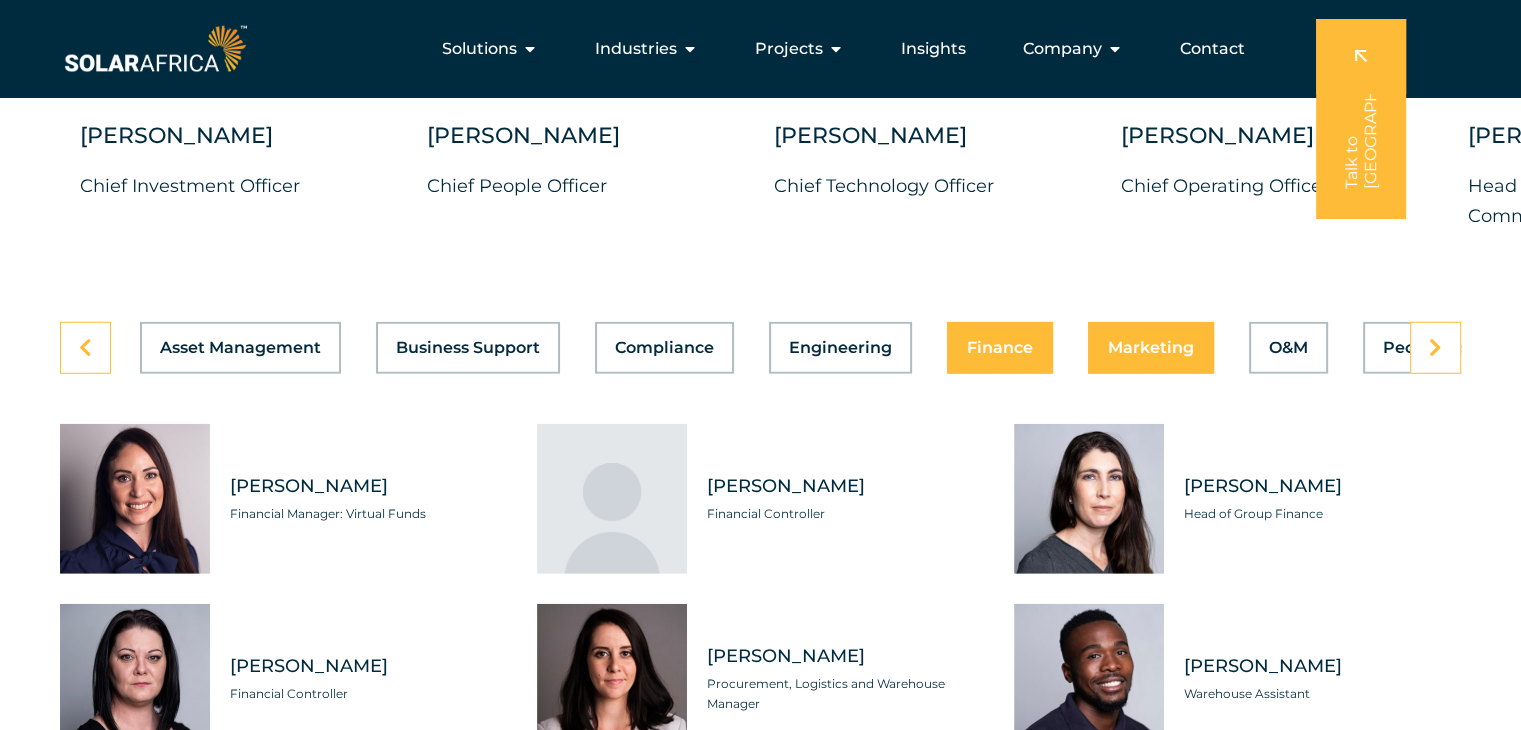 click on "Marketing" at bounding box center [1151, 348] 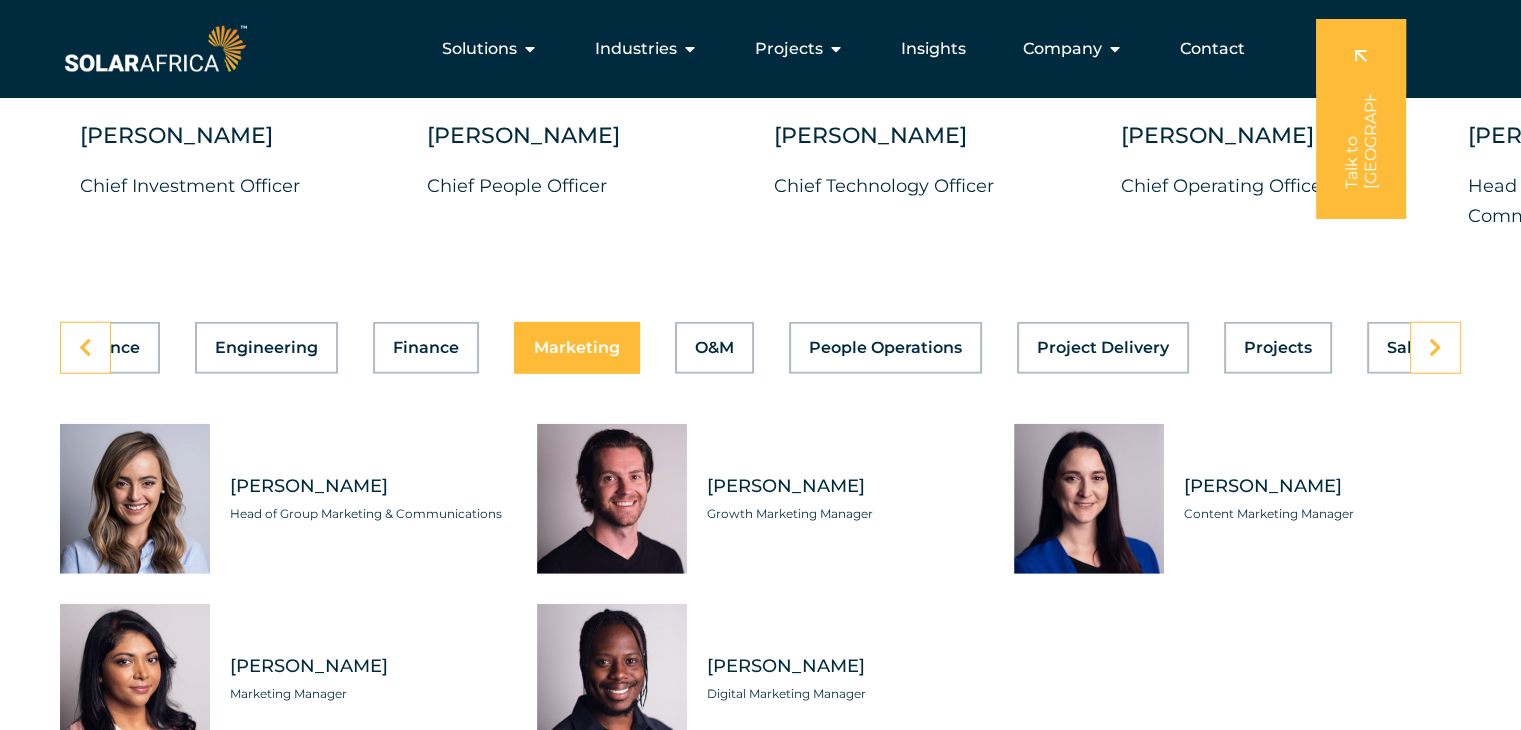 scroll, scrollTop: 0, scrollLeft: 799, axis: horizontal 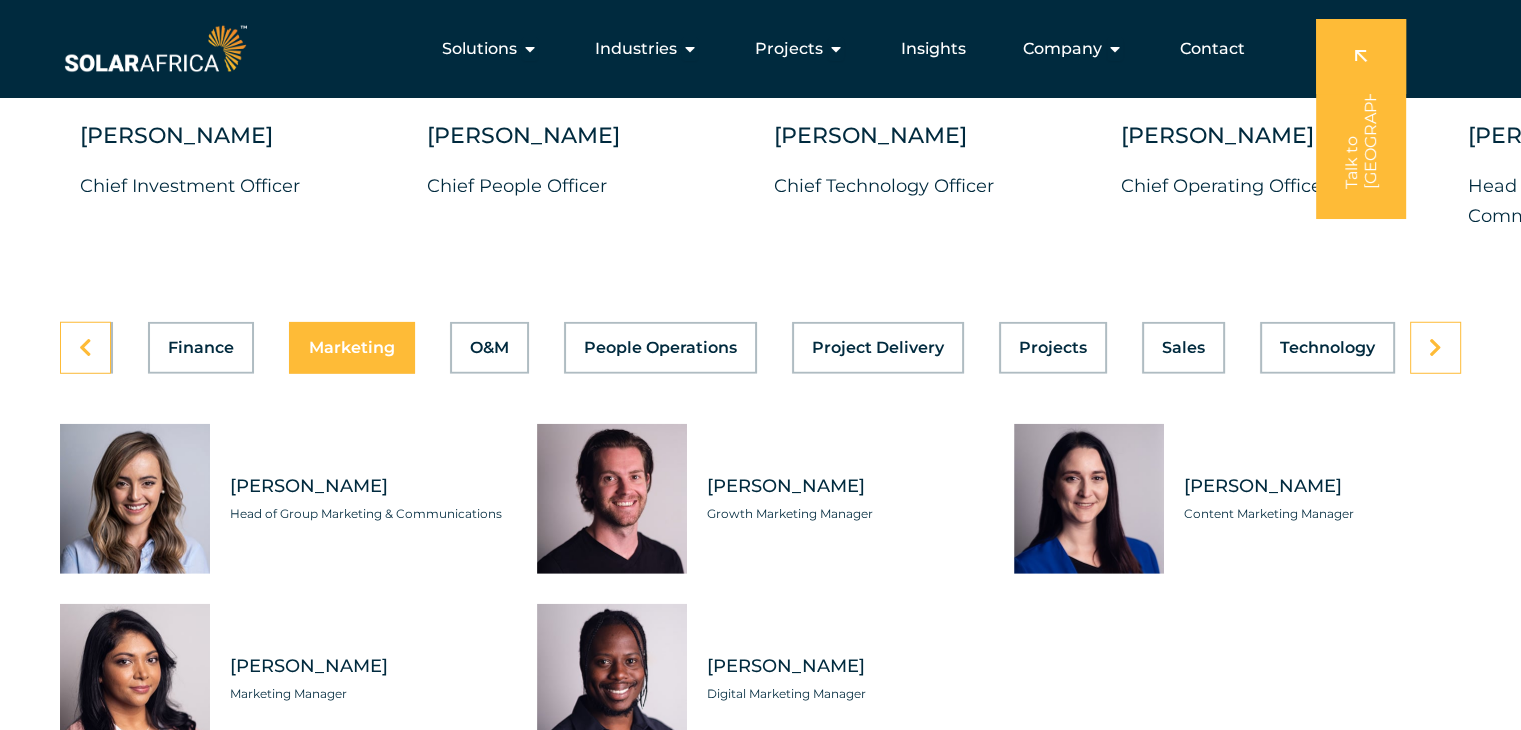 click on "DRAG
[PERSON_NAME]
Chief Investment Officer
[PERSON_NAME]
Chief People Officer
[PERSON_NAME]
Chief Technology Officer" at bounding box center [760, -5] 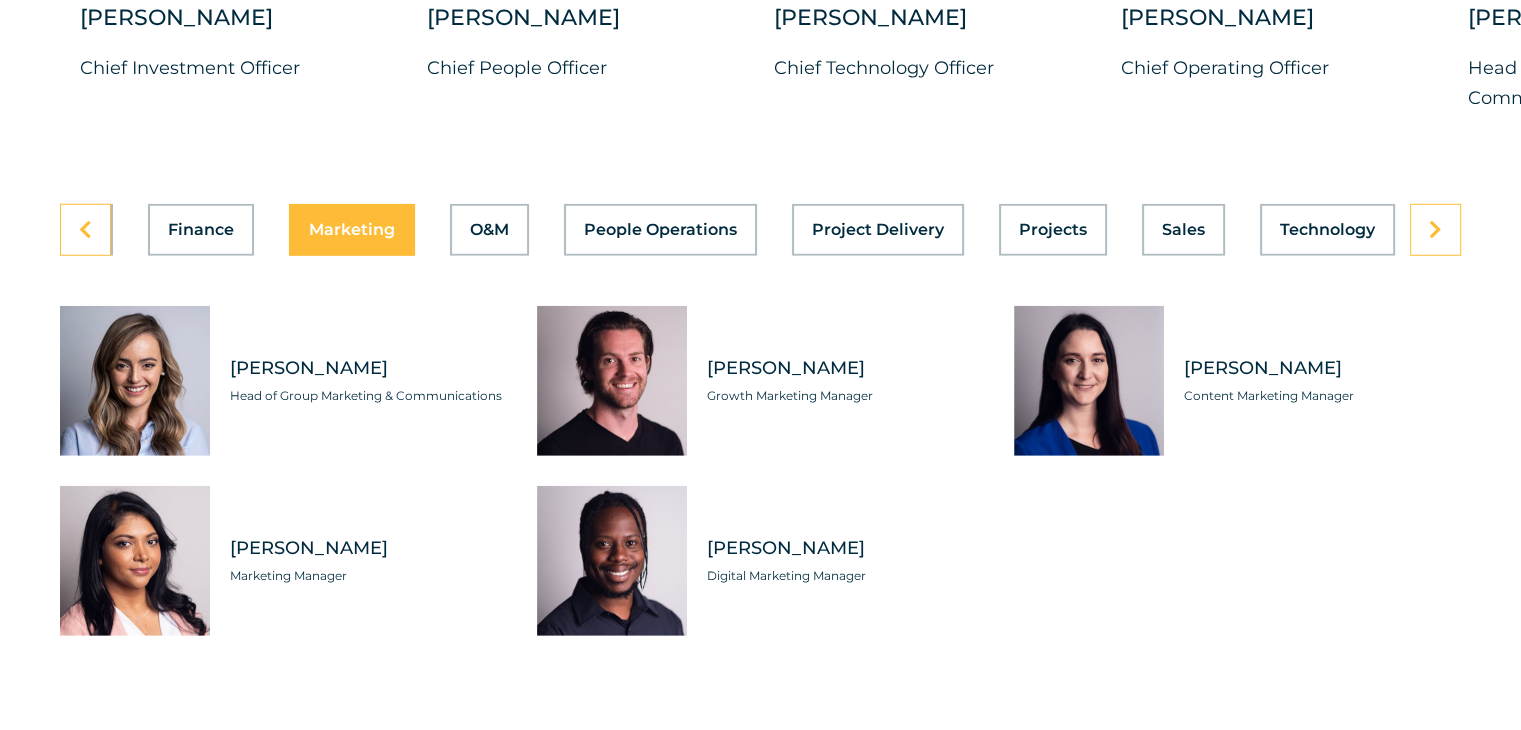 scroll, scrollTop: 5600, scrollLeft: 0, axis: vertical 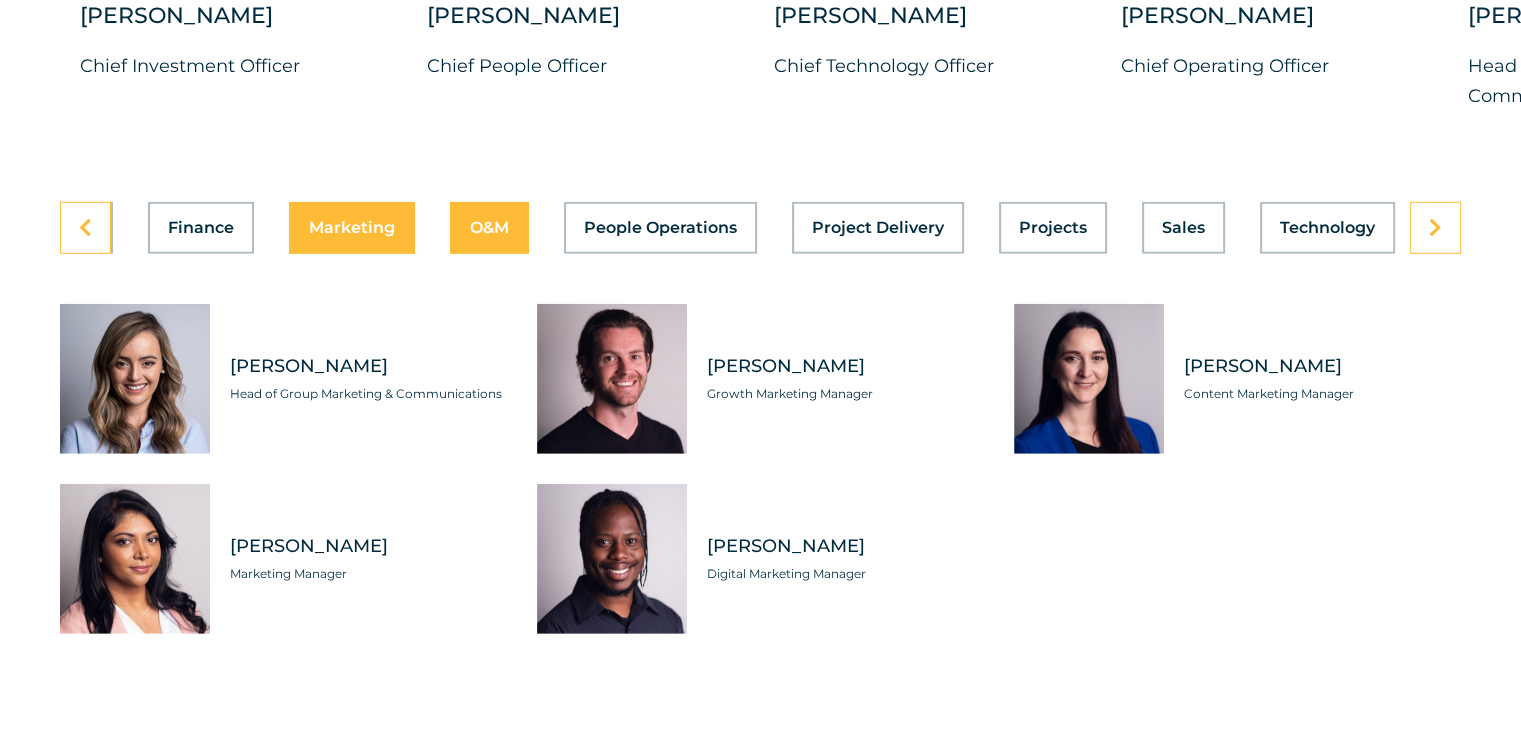 click on "O&M" at bounding box center (489, 228) 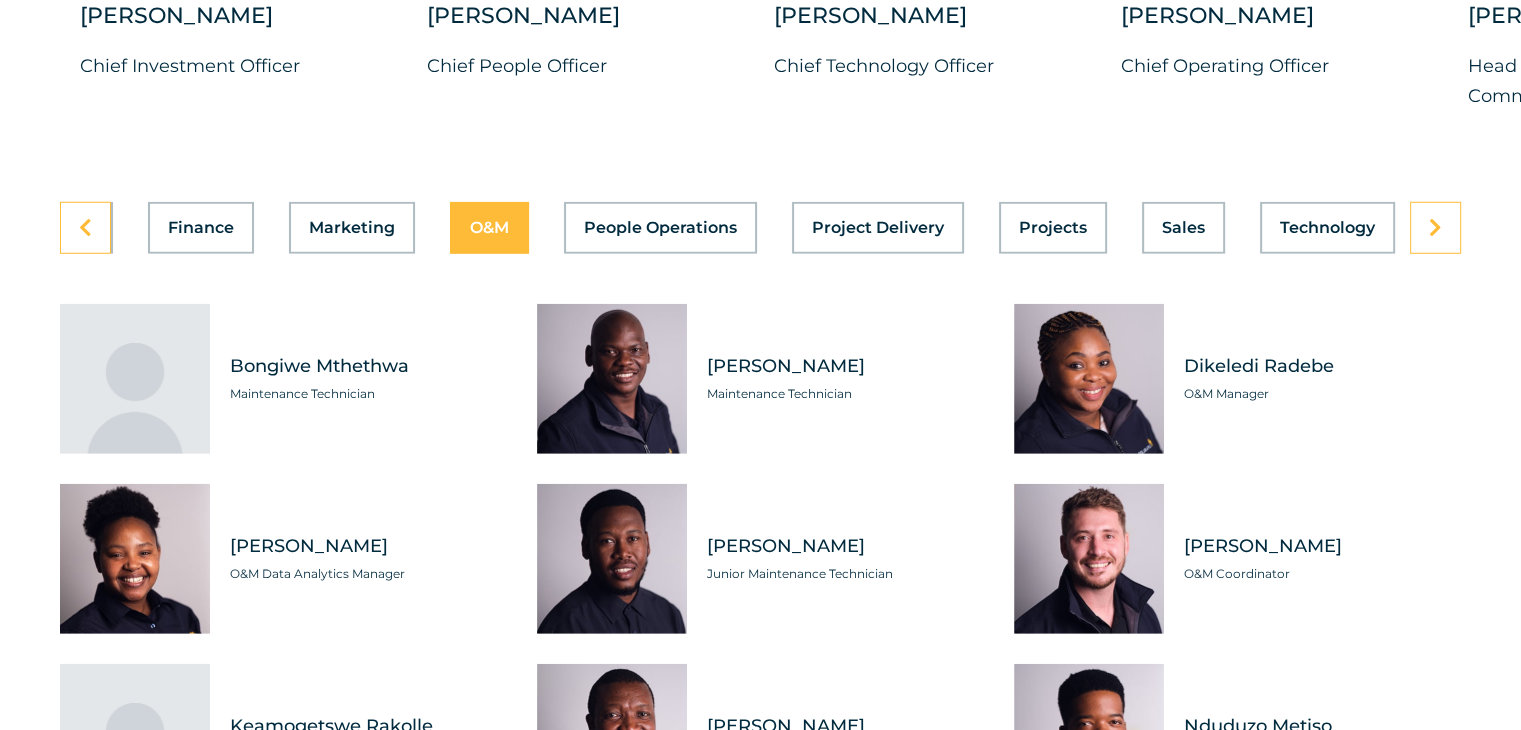 scroll, scrollTop: 0, scrollLeft: 799, axis: horizontal 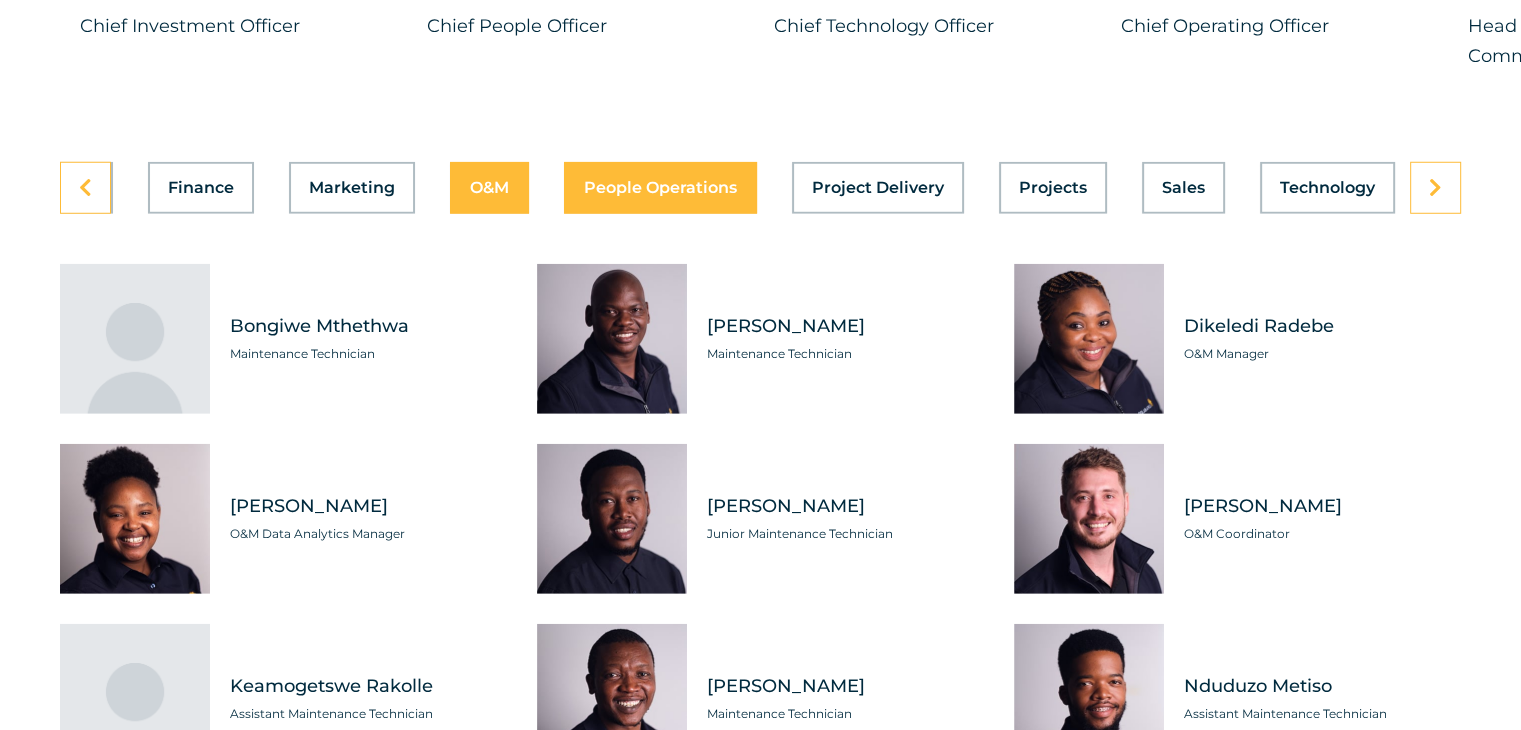 click on "People Operations" at bounding box center [660, 188] 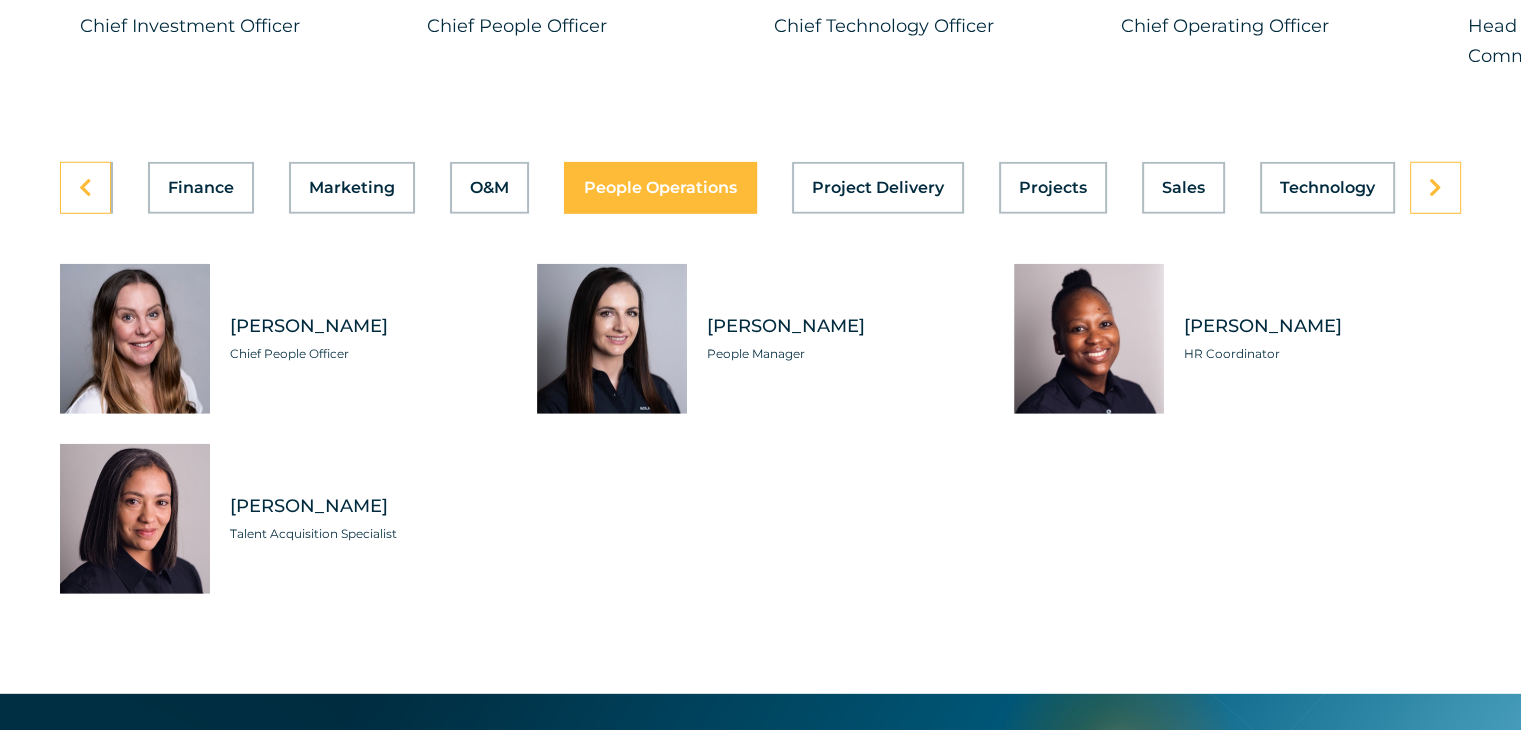 scroll, scrollTop: 0, scrollLeft: 799, axis: horizontal 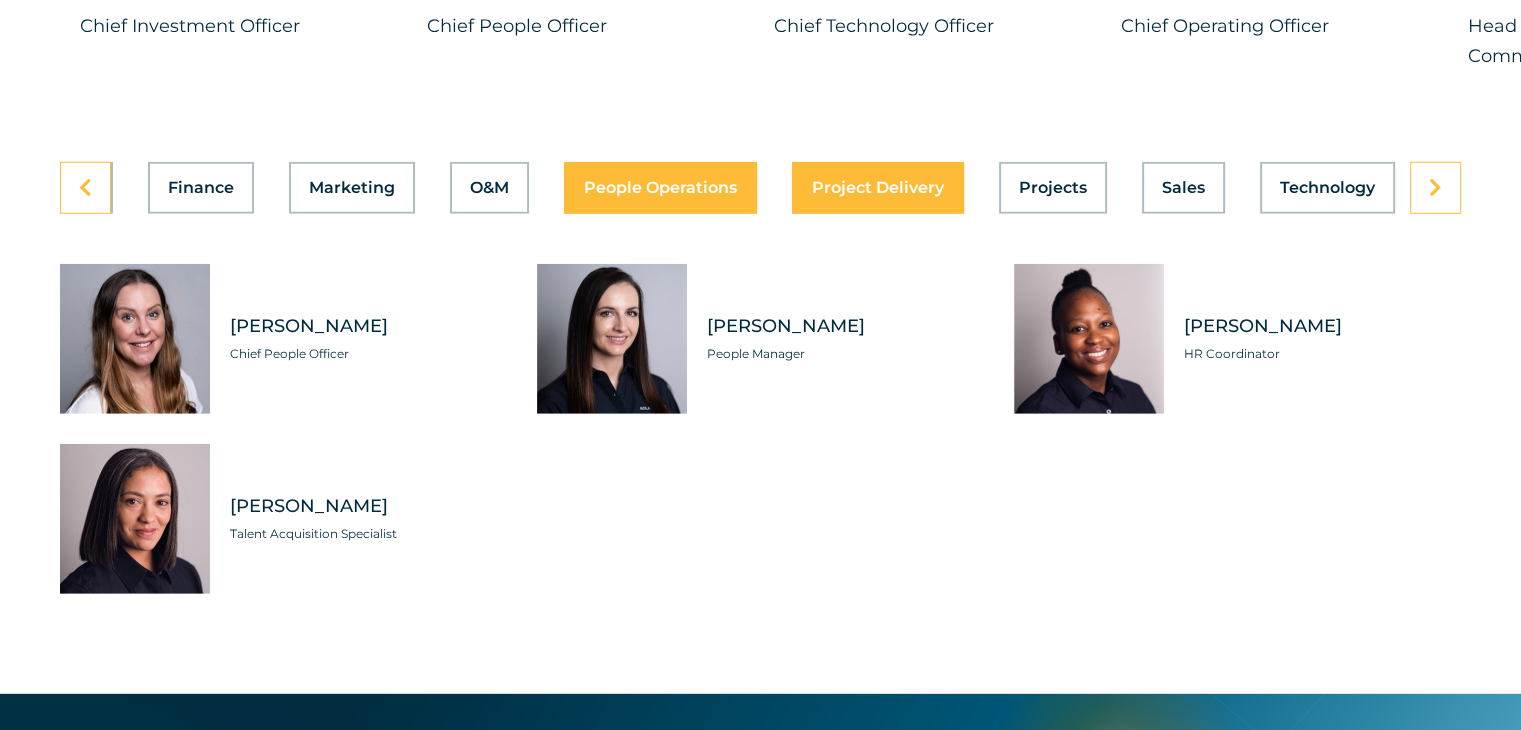 click on "Project Delivery" at bounding box center (878, 188) 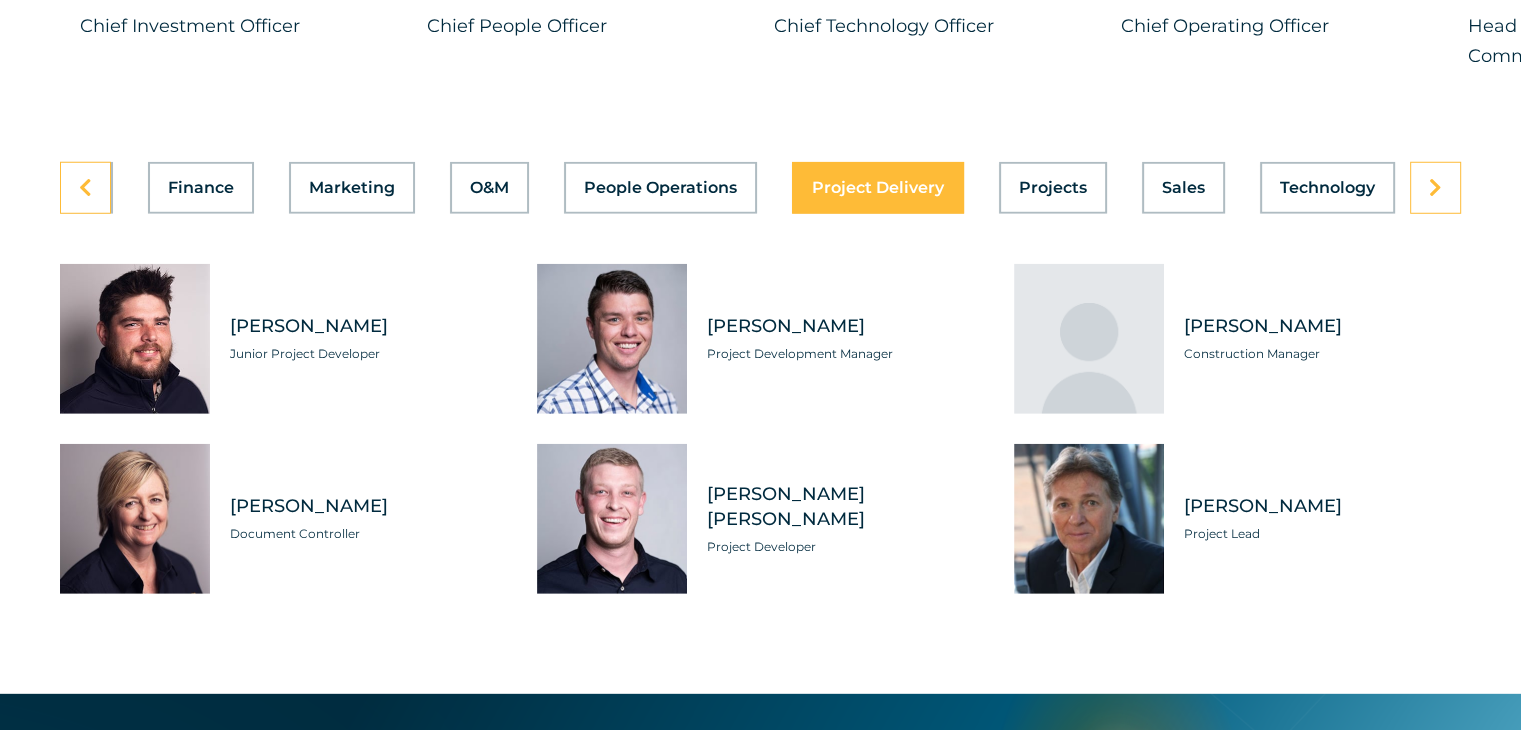 scroll, scrollTop: 0, scrollLeft: 799, axis: horizontal 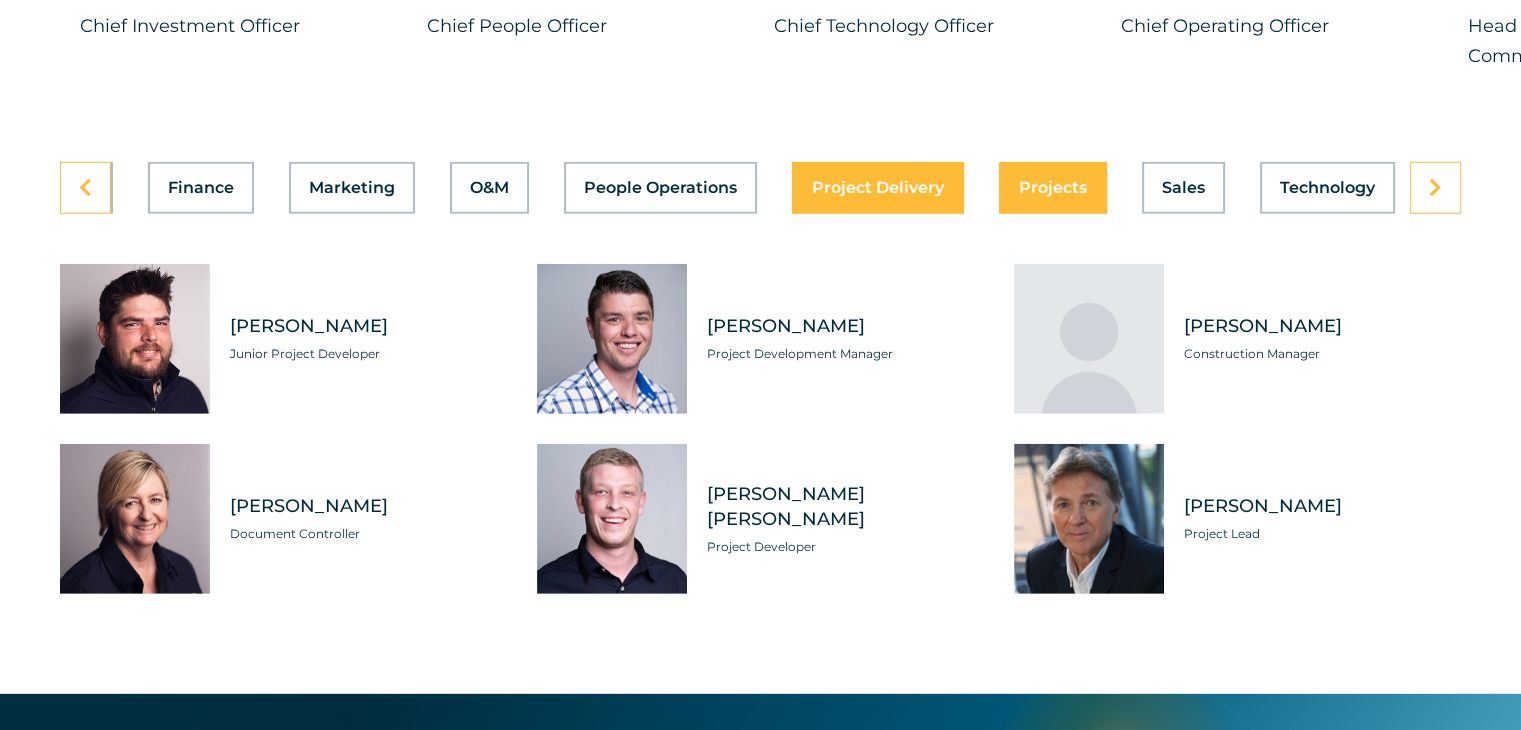 click on "Projects" at bounding box center [1053, 188] 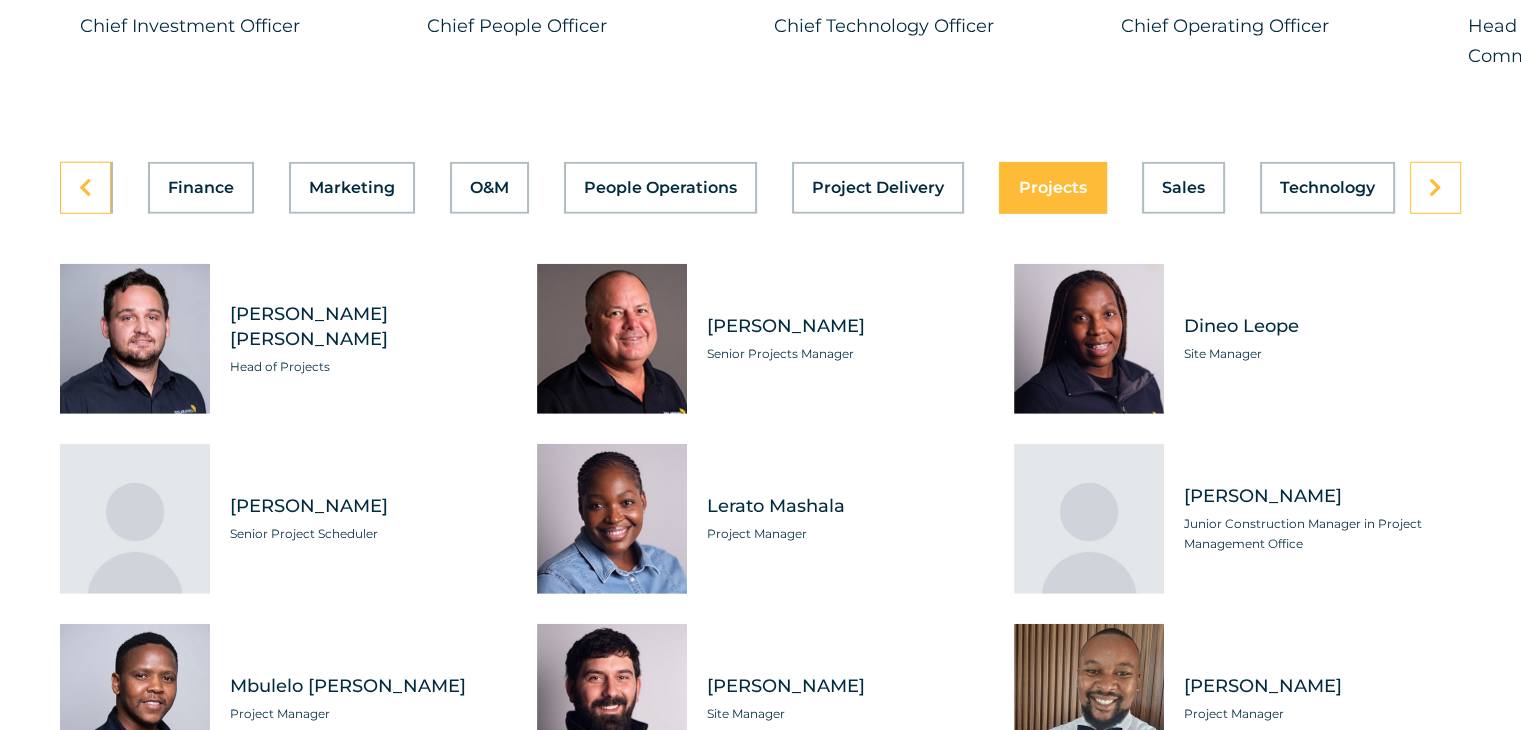 scroll, scrollTop: 0, scrollLeft: 799, axis: horizontal 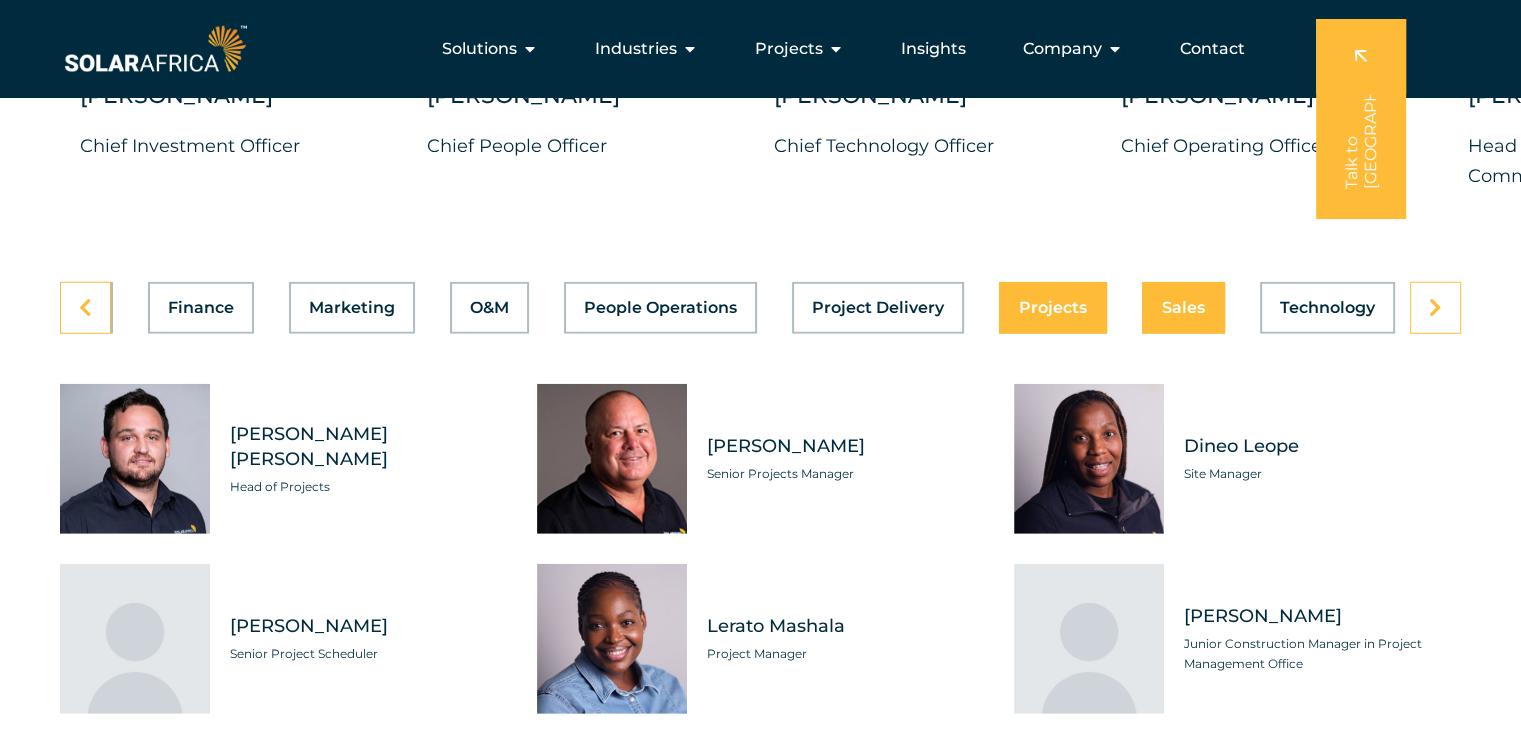 click on "Sales" at bounding box center [1183, 308] 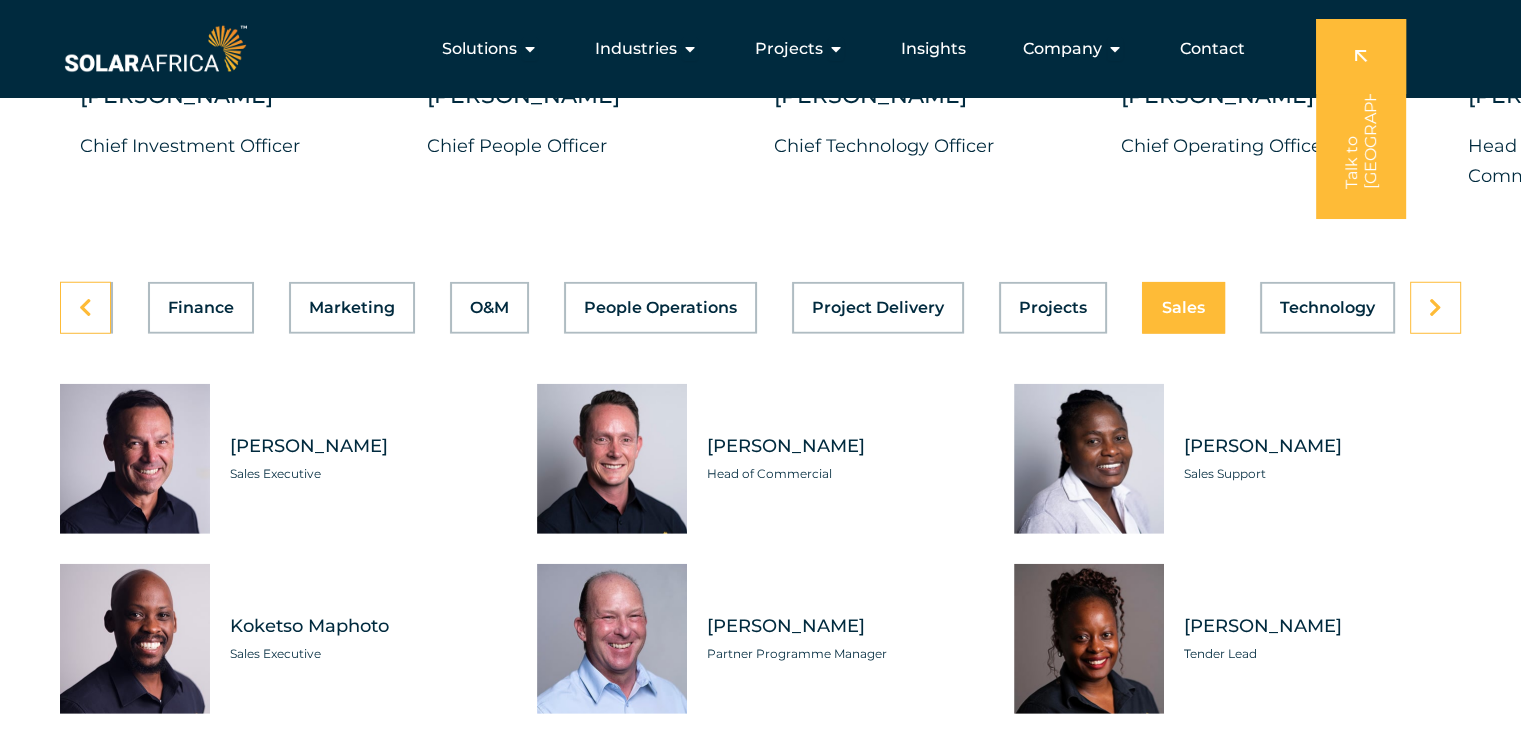 scroll, scrollTop: 0, scrollLeft: 799, axis: horizontal 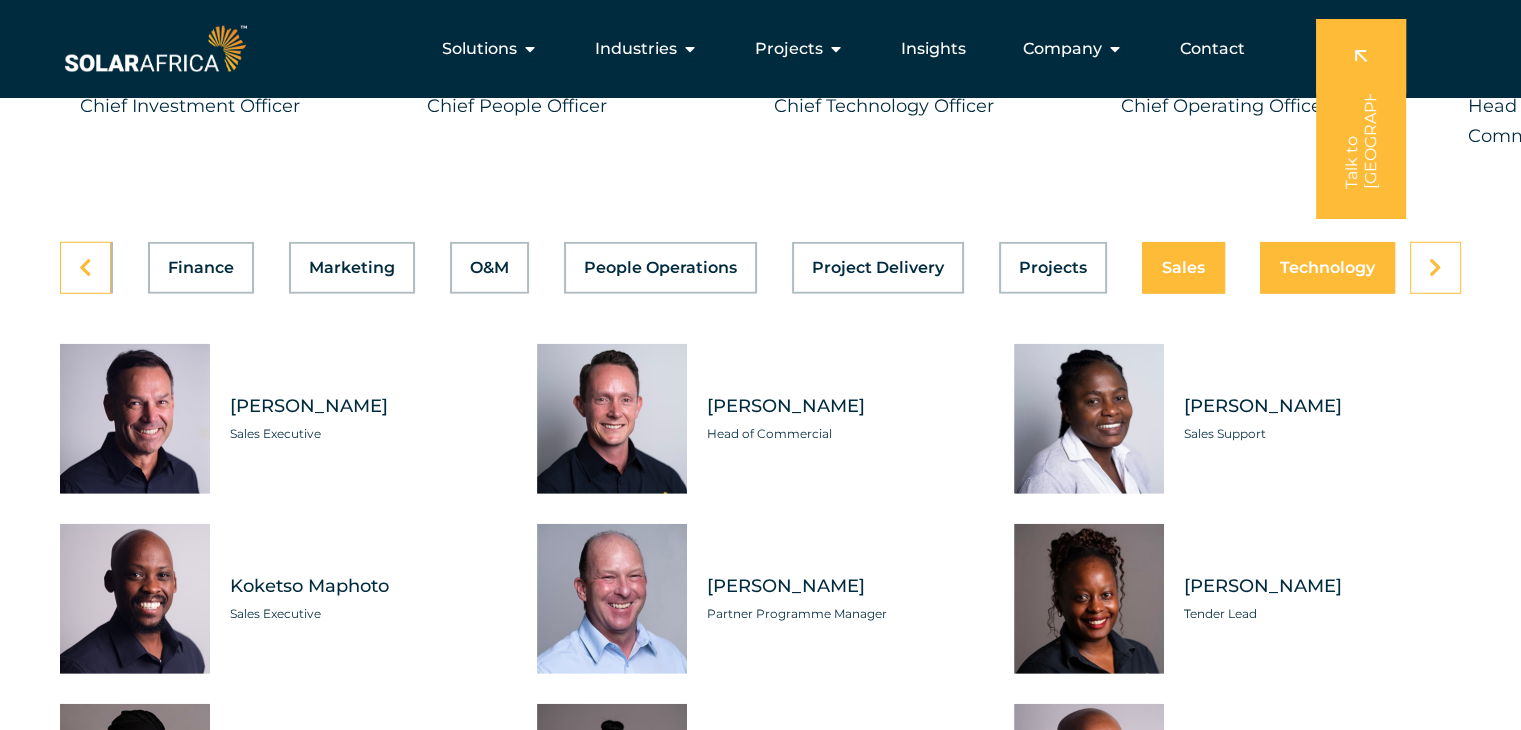 click on "Technology" at bounding box center (1327, 268) 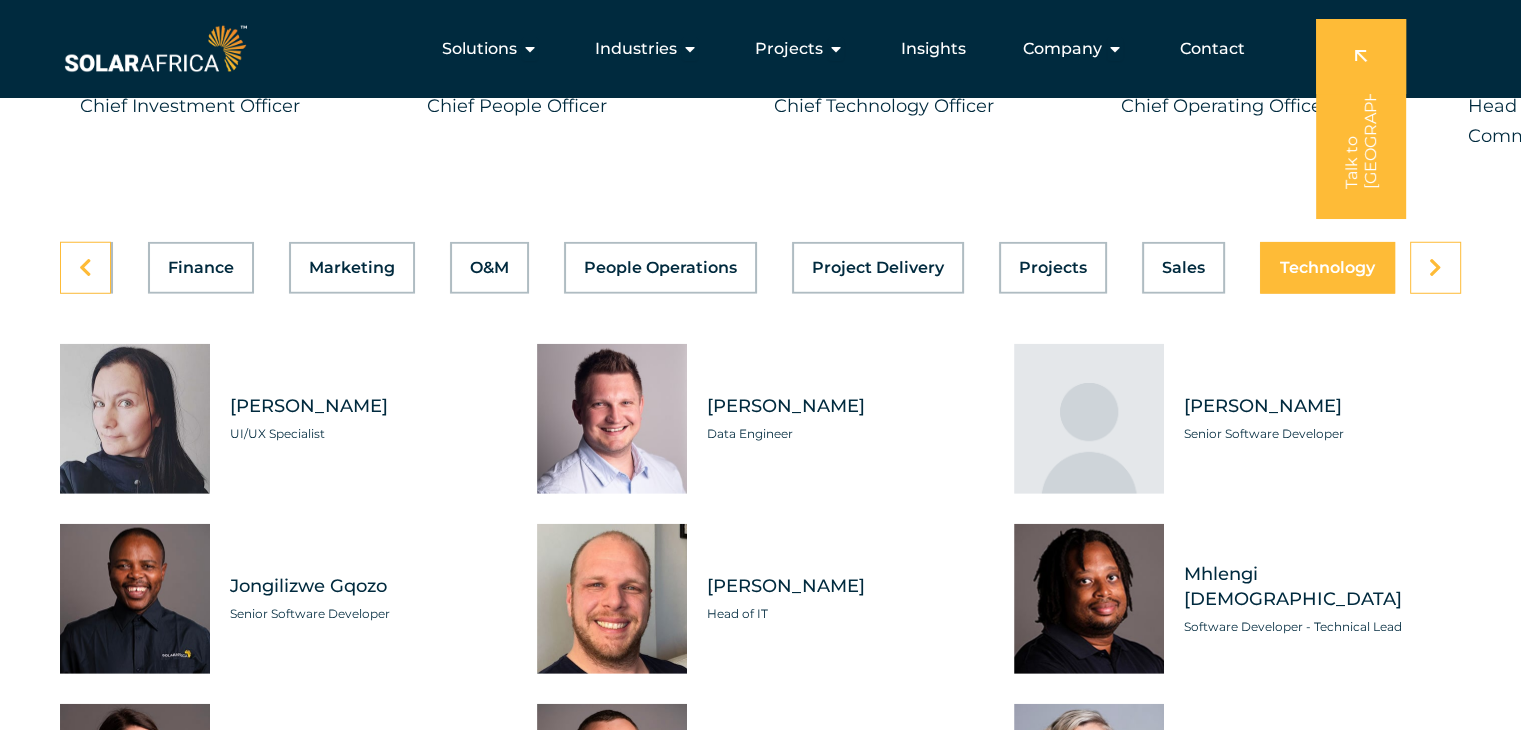 scroll, scrollTop: 0, scrollLeft: 799, axis: horizontal 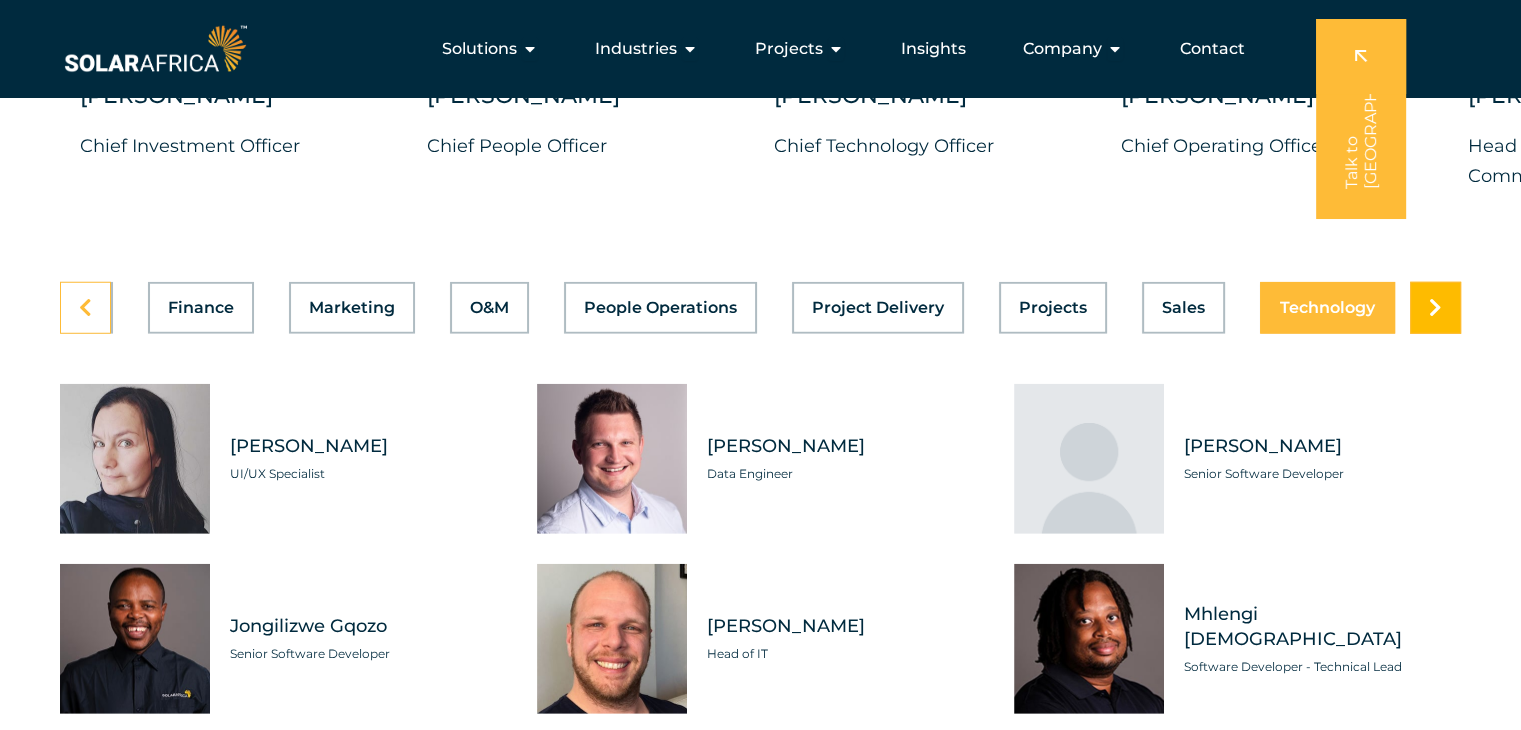 click at bounding box center [1435, 308] 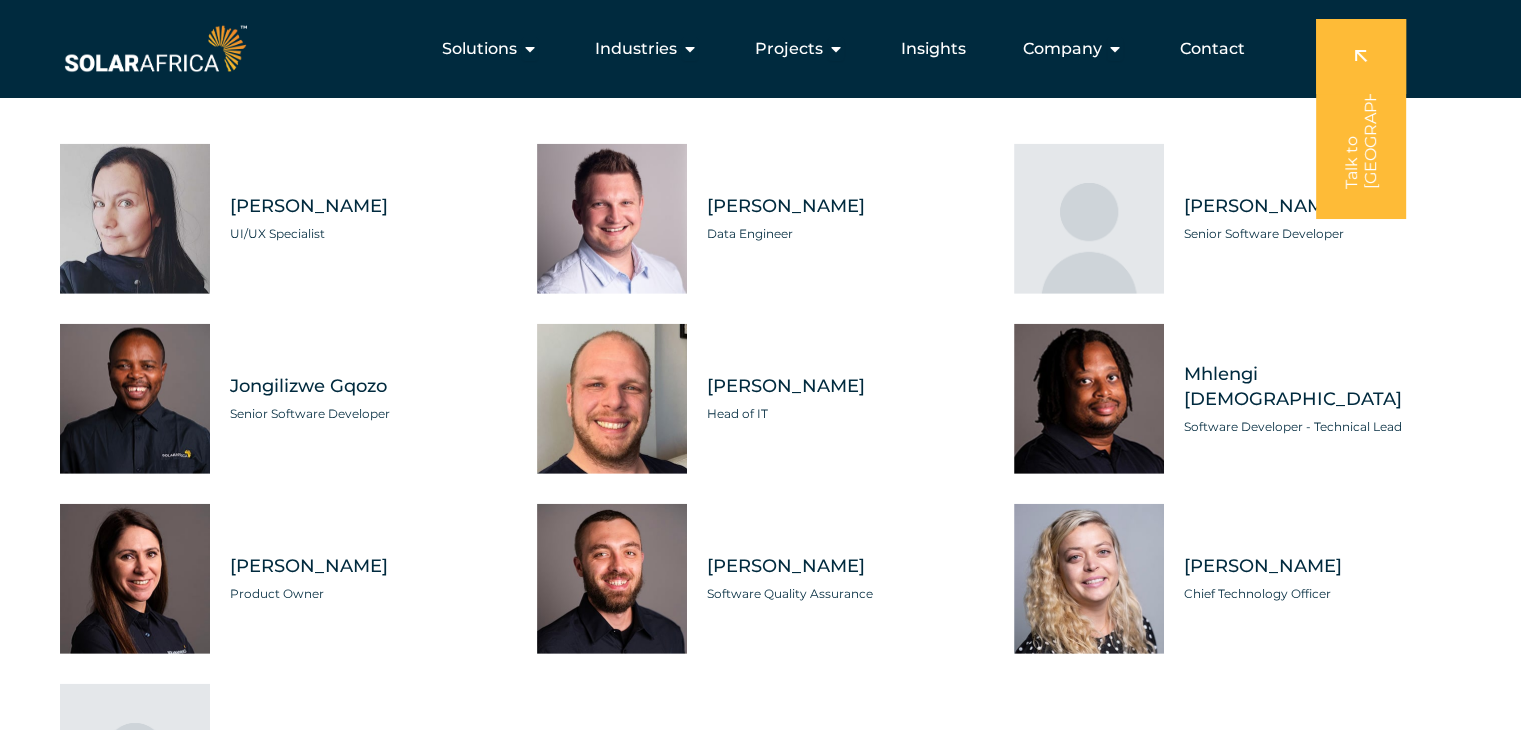 scroll, scrollTop: 5720, scrollLeft: 0, axis: vertical 